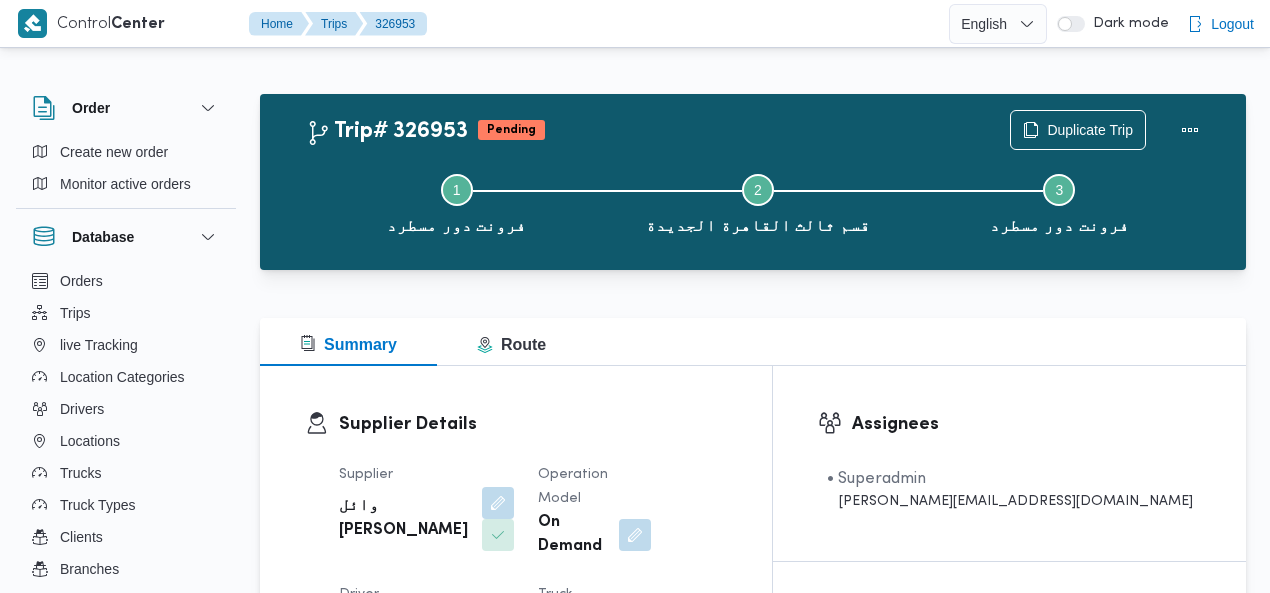 scroll, scrollTop: 1363, scrollLeft: 0, axis: vertical 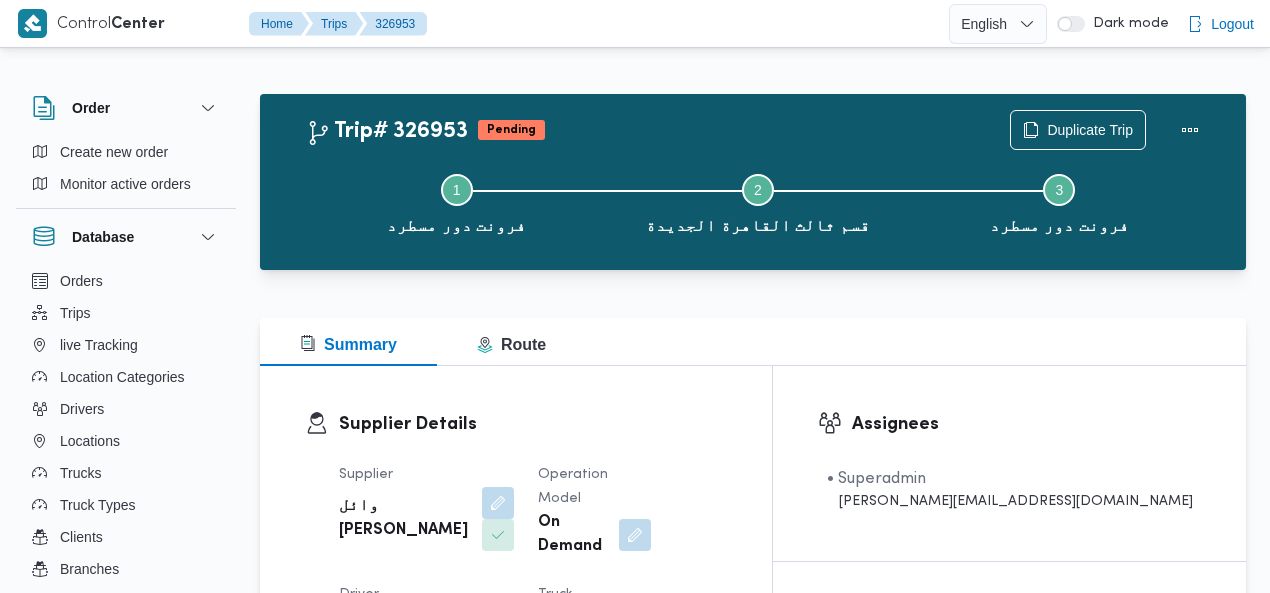 click on "Supplier Details Supplier وائل رفيق محمد محمد العدوي Operation Model On Demand Driver محمد عبدالحميد عبدالجليل عبدالرازق Truck قسه 6879 Truck Type dababa | closed | dry | 1.5 ton" at bounding box center (516, 613) 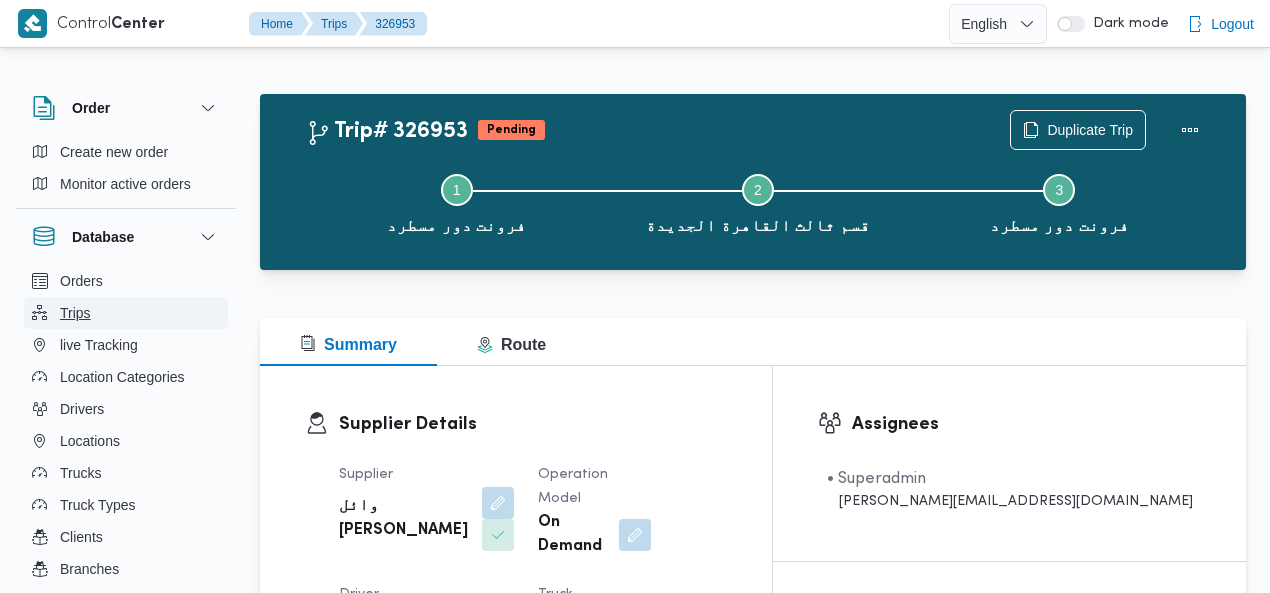 click on "Trips" at bounding box center [126, 313] 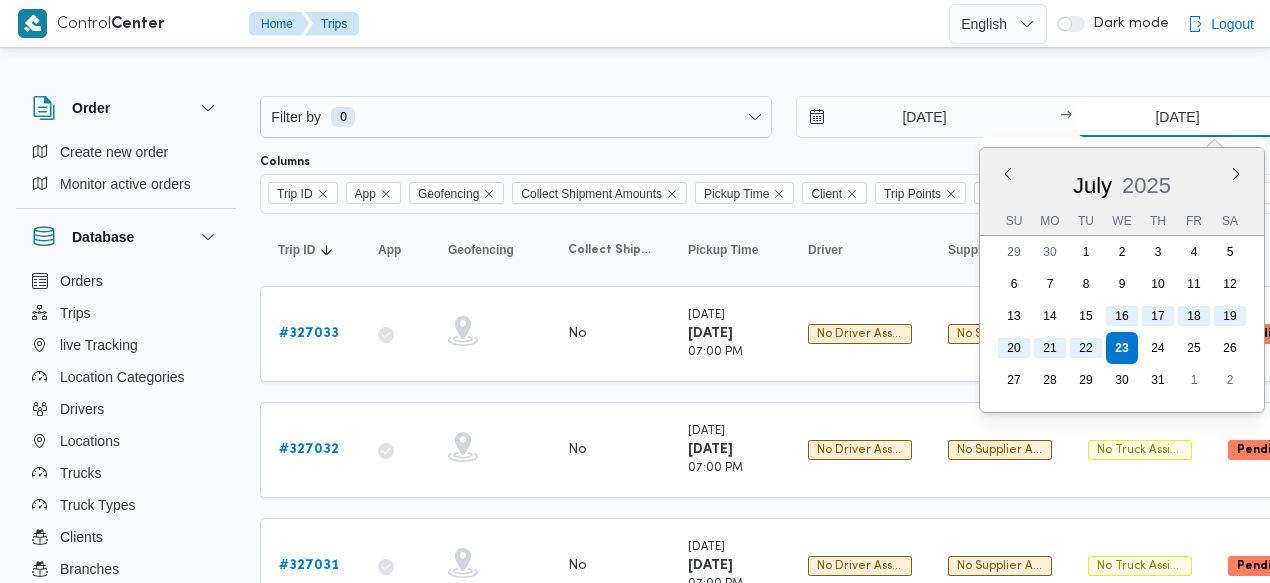 drag, startPoint x: 1262, startPoint y: 126, endPoint x: 1105, endPoint y: 86, distance: 162.01543 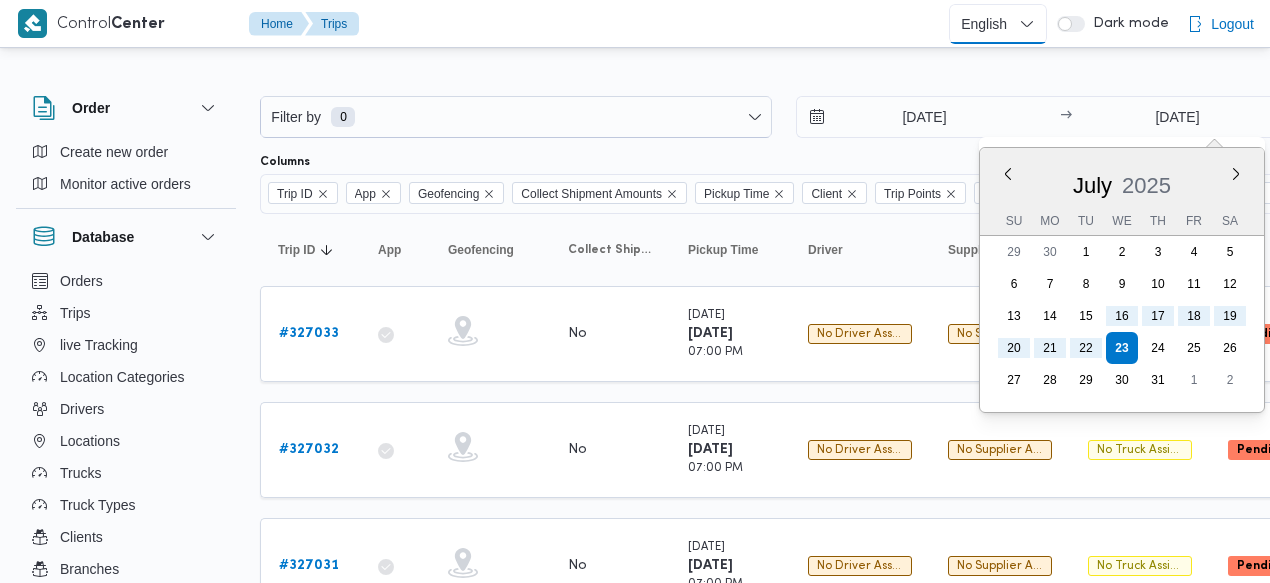 click on "English عربي" at bounding box center [998, 24] 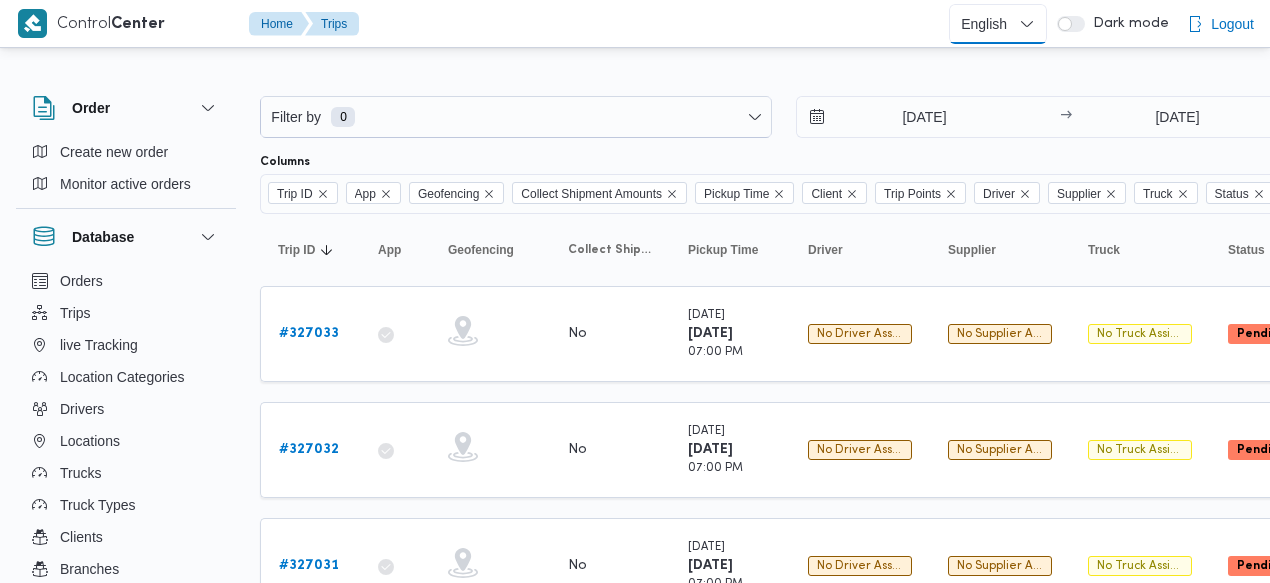 select on "ar" 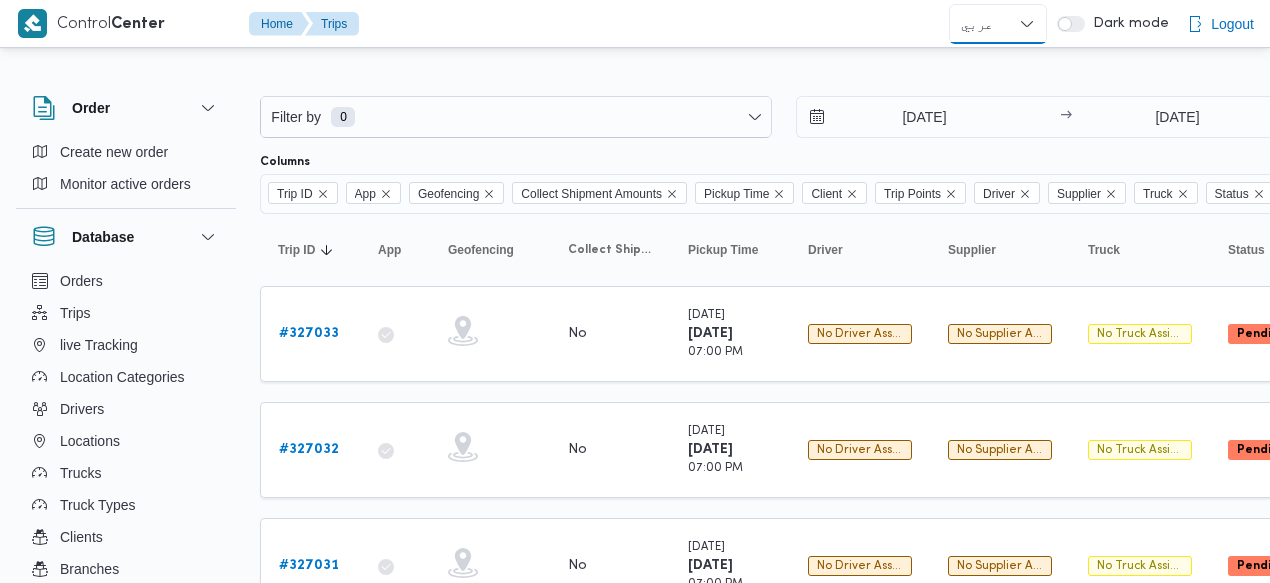 click on "English عربي" at bounding box center [998, 24] 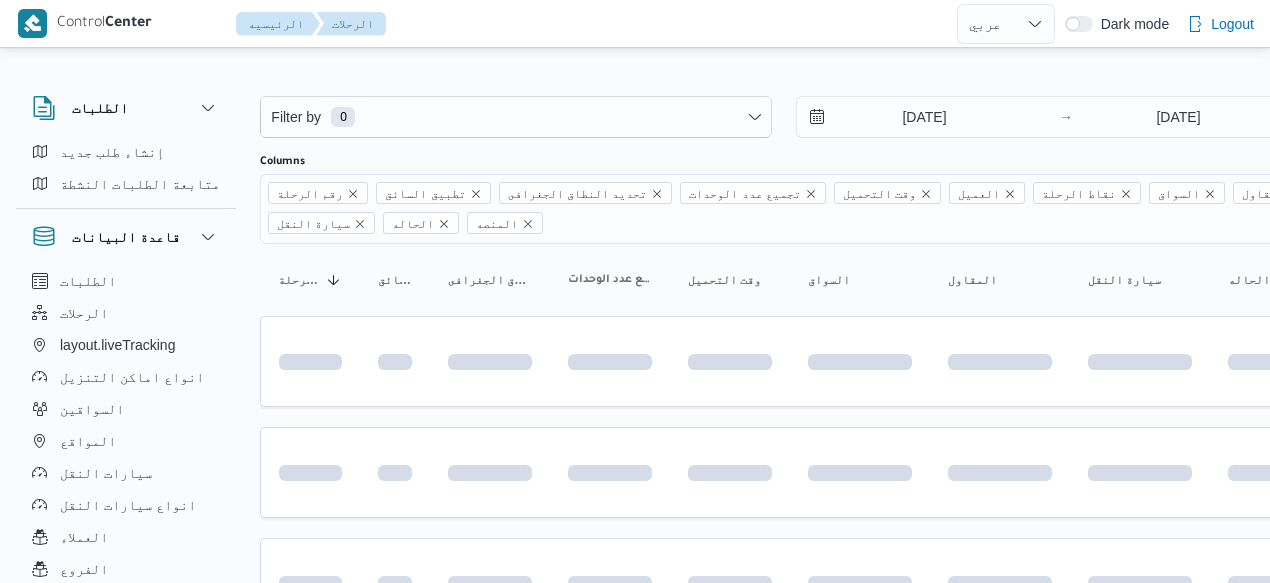 select on "ar" 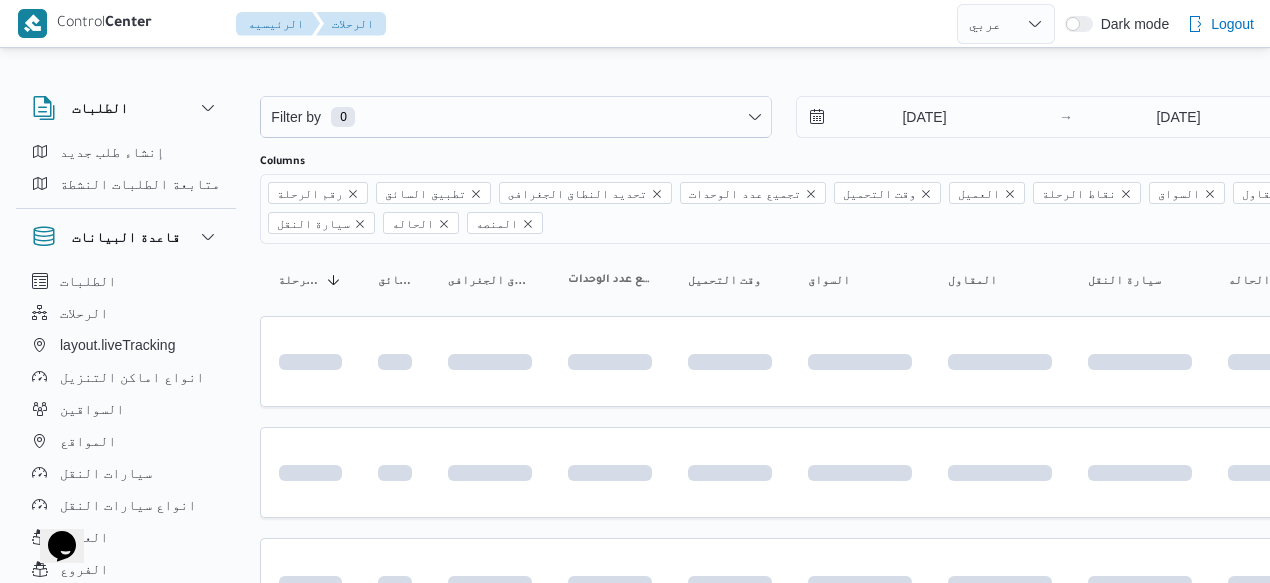 scroll, scrollTop: 0, scrollLeft: 0, axis: both 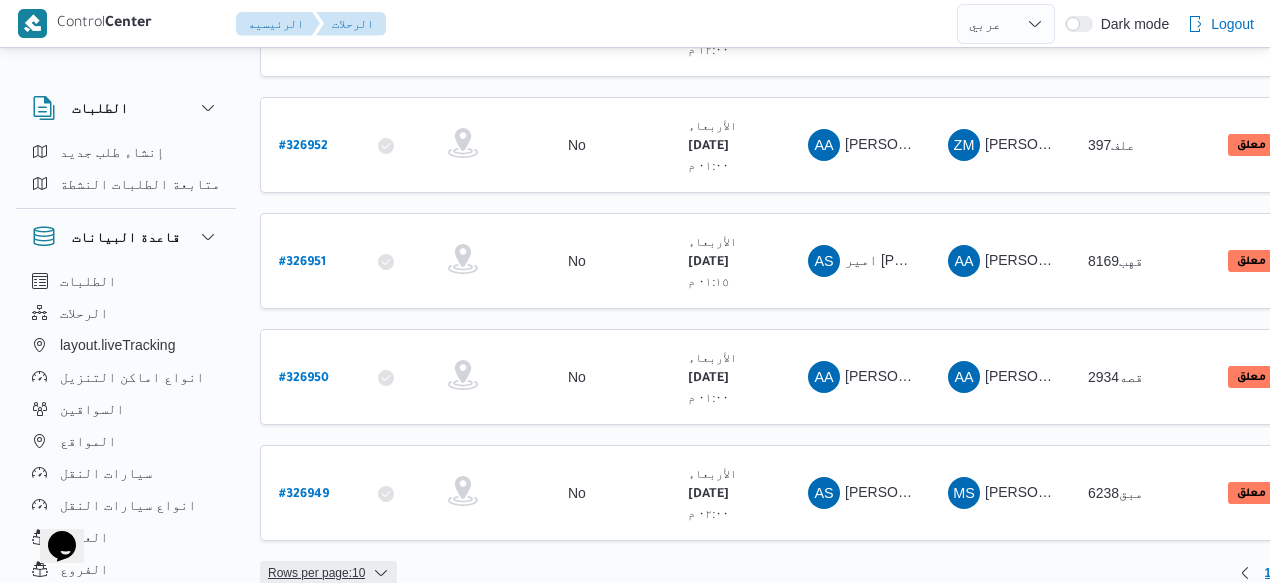 drag, startPoint x: 1254, startPoint y: 551, endPoint x: 328, endPoint y: 540, distance: 926.0653 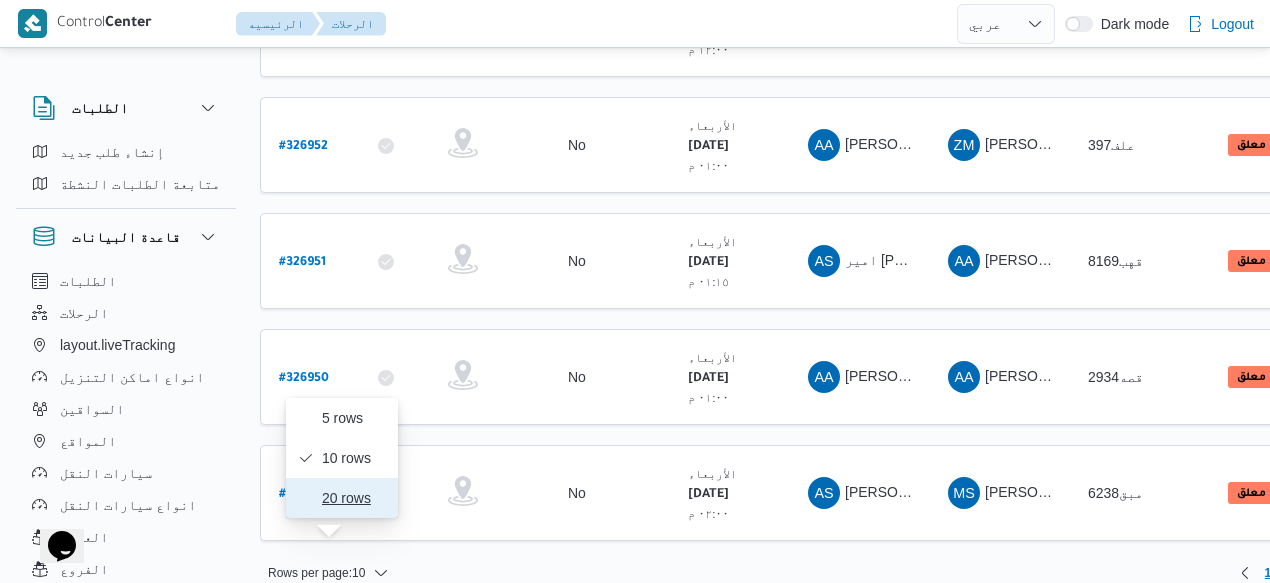 click on "20 rows" at bounding box center [342, 498] 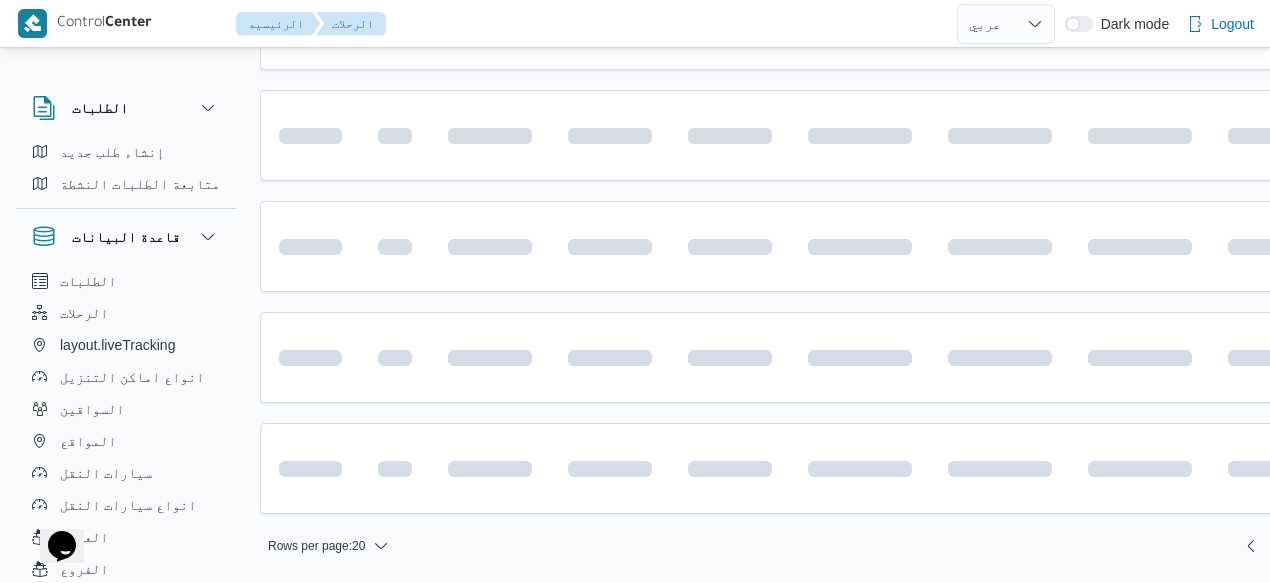 scroll, scrollTop: 885, scrollLeft: 0, axis: vertical 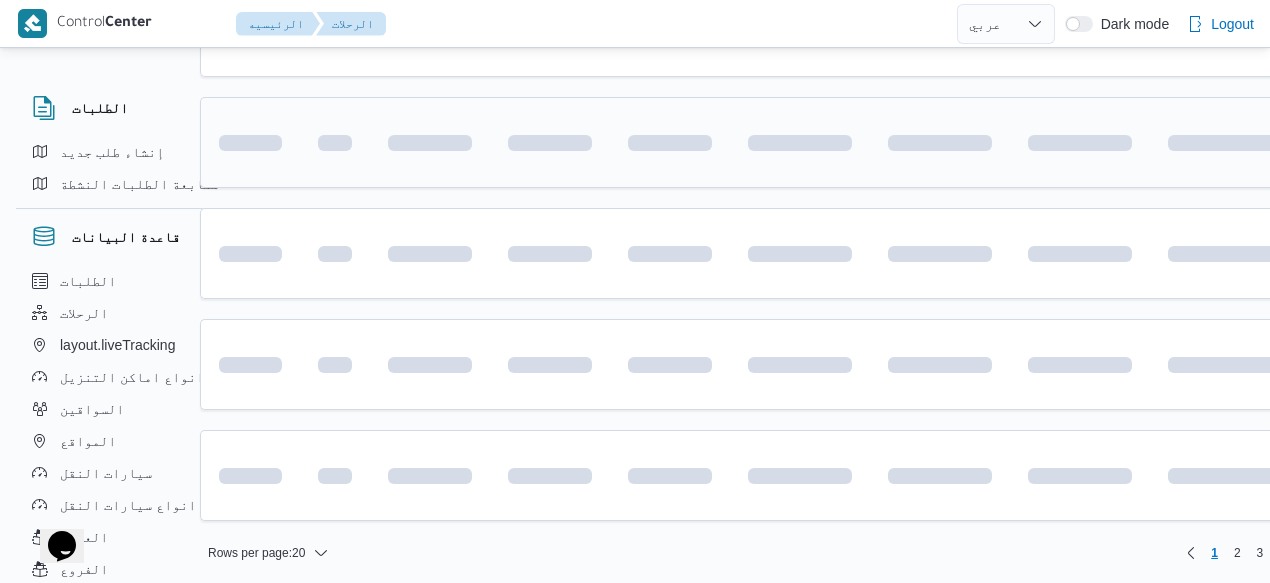 drag, startPoint x: 1112, startPoint y: 253, endPoint x: 1259, endPoint y: 179, distance: 164.57521 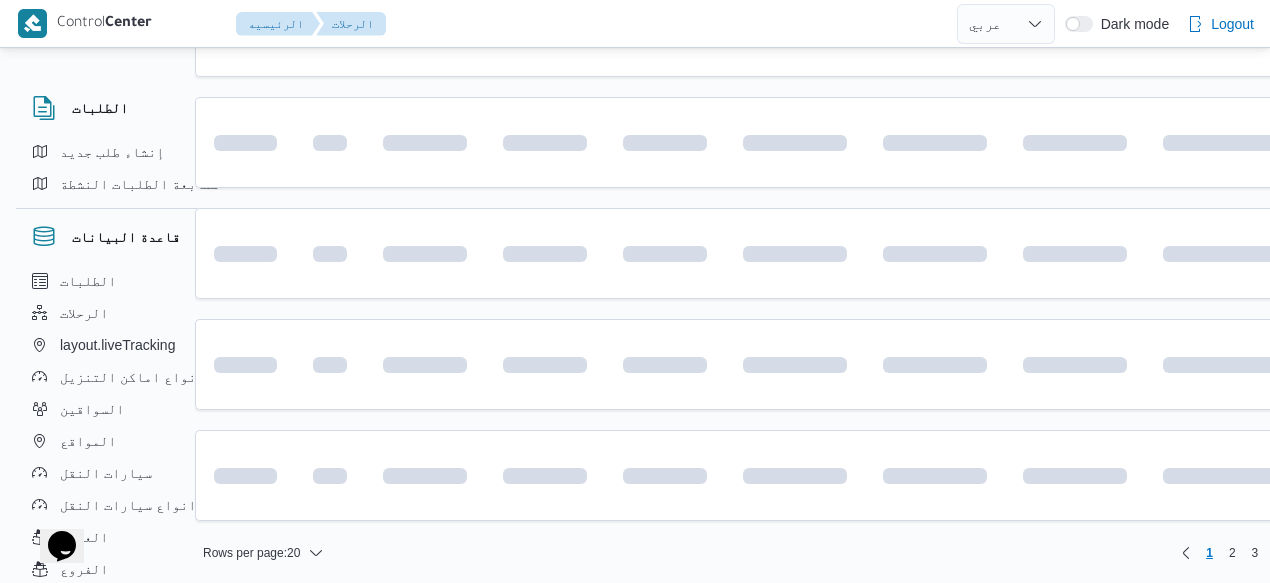 scroll, scrollTop: 897, scrollLeft: 65, axis: both 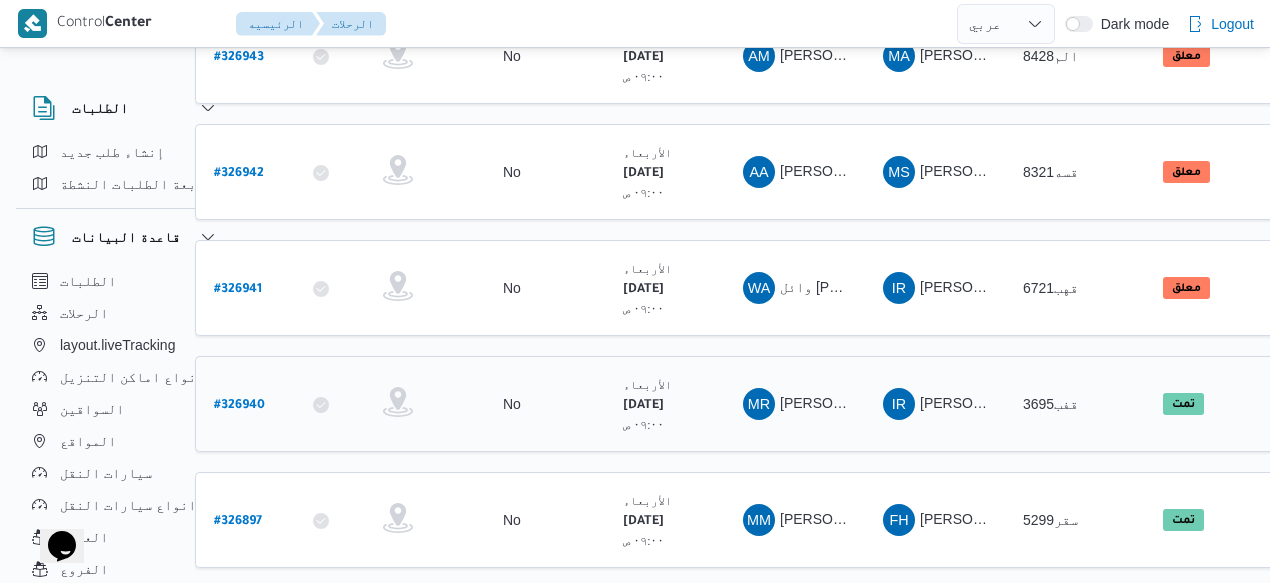click on "# 326940" at bounding box center (239, 406) 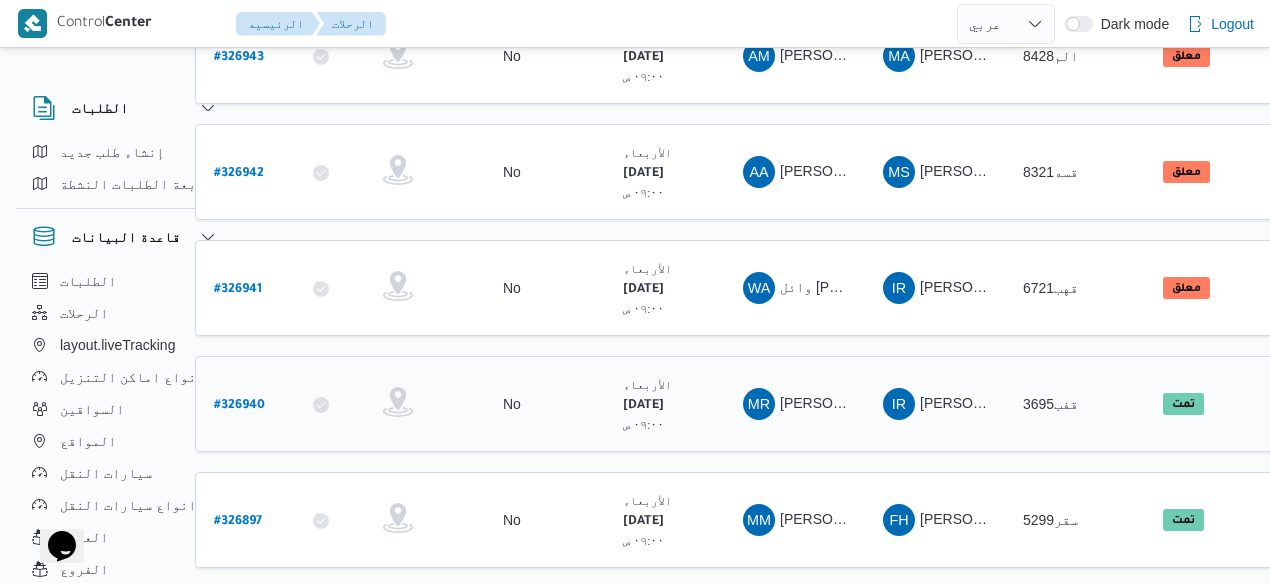 select on "ar" 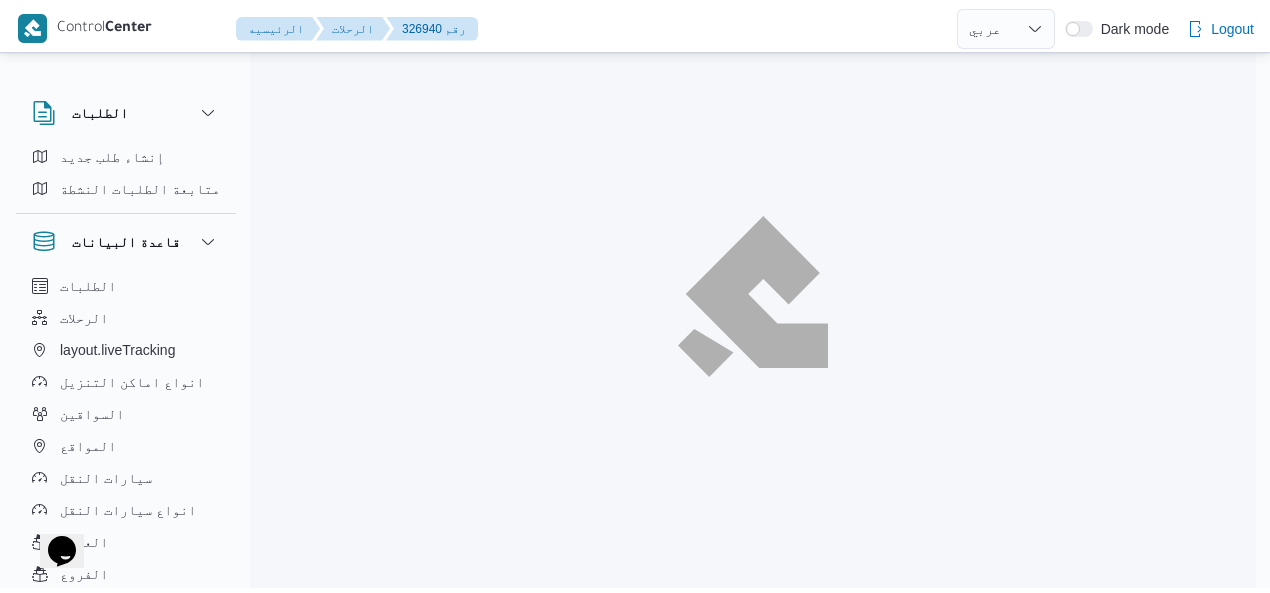scroll, scrollTop: 0, scrollLeft: 0, axis: both 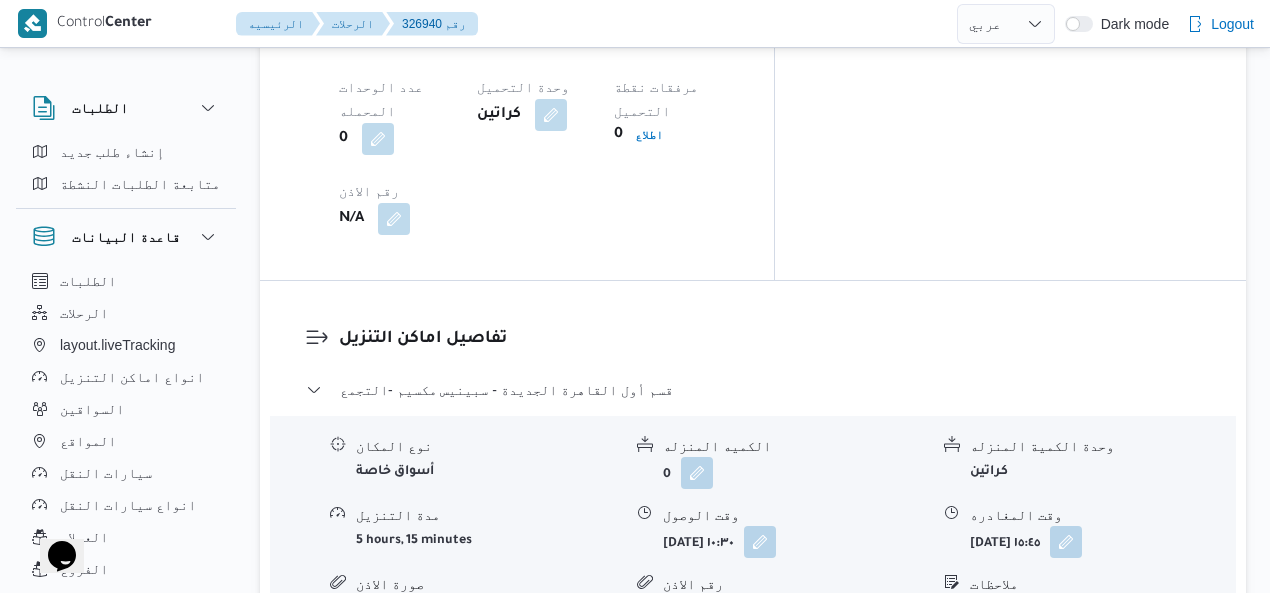 click on "ملاحظات" at bounding box center [1102, 584] 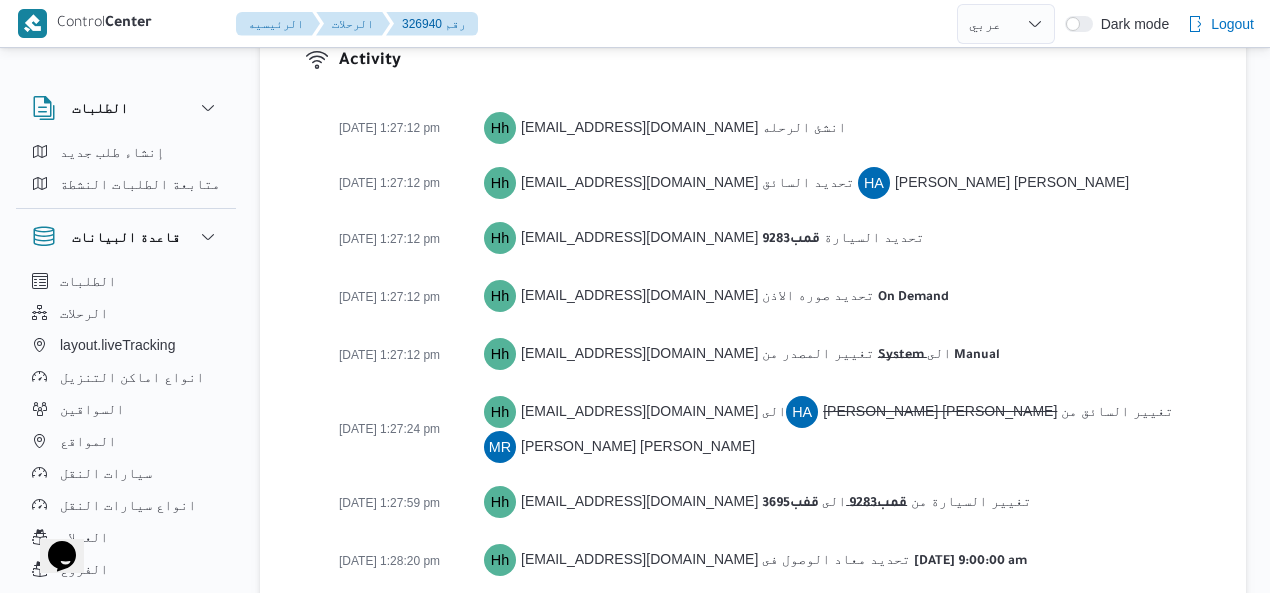 scroll, scrollTop: 3232, scrollLeft: 0, axis: vertical 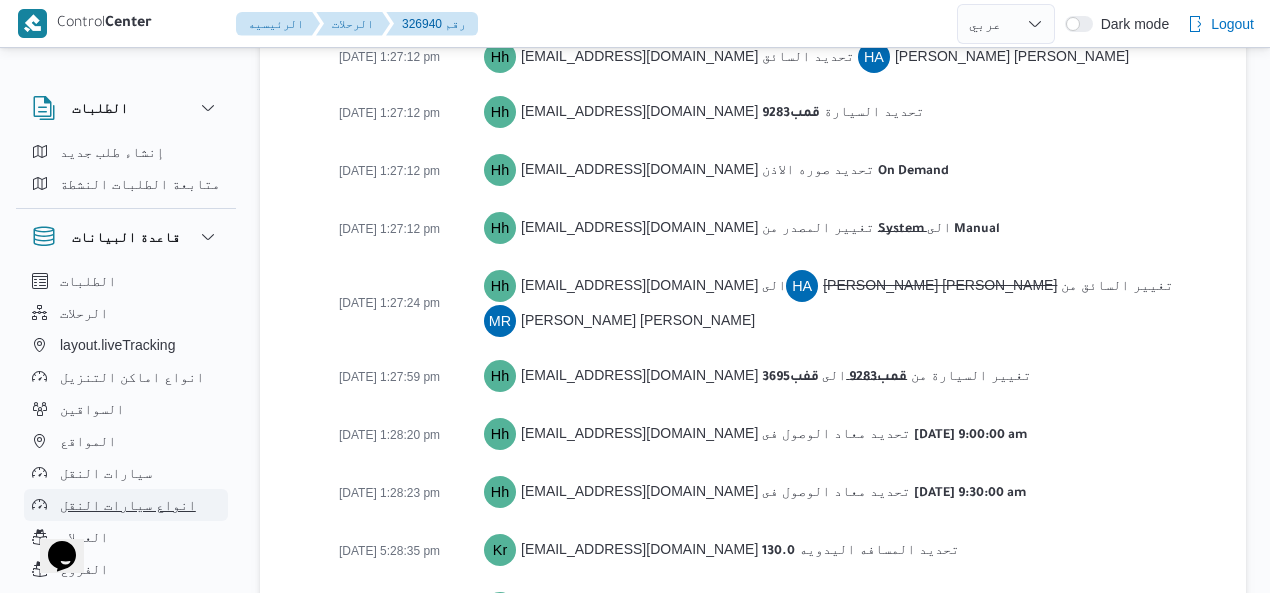 click on "انواع سيارات النقل" at bounding box center [126, 505] 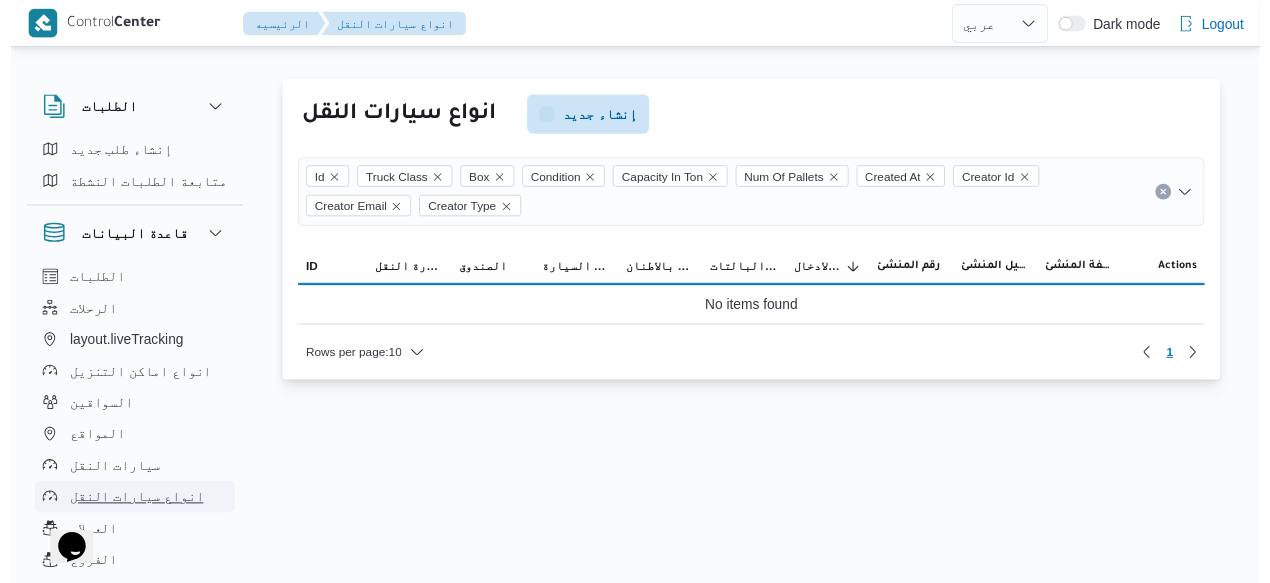 scroll, scrollTop: 0, scrollLeft: 0, axis: both 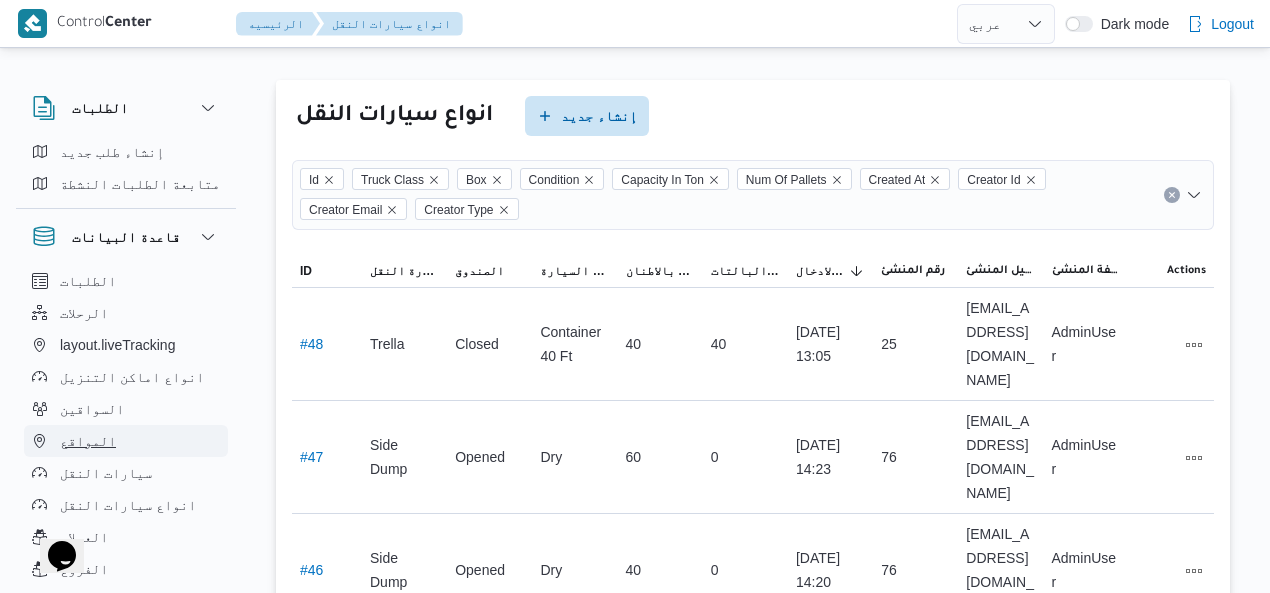 click on "المواقع" at bounding box center [126, 441] 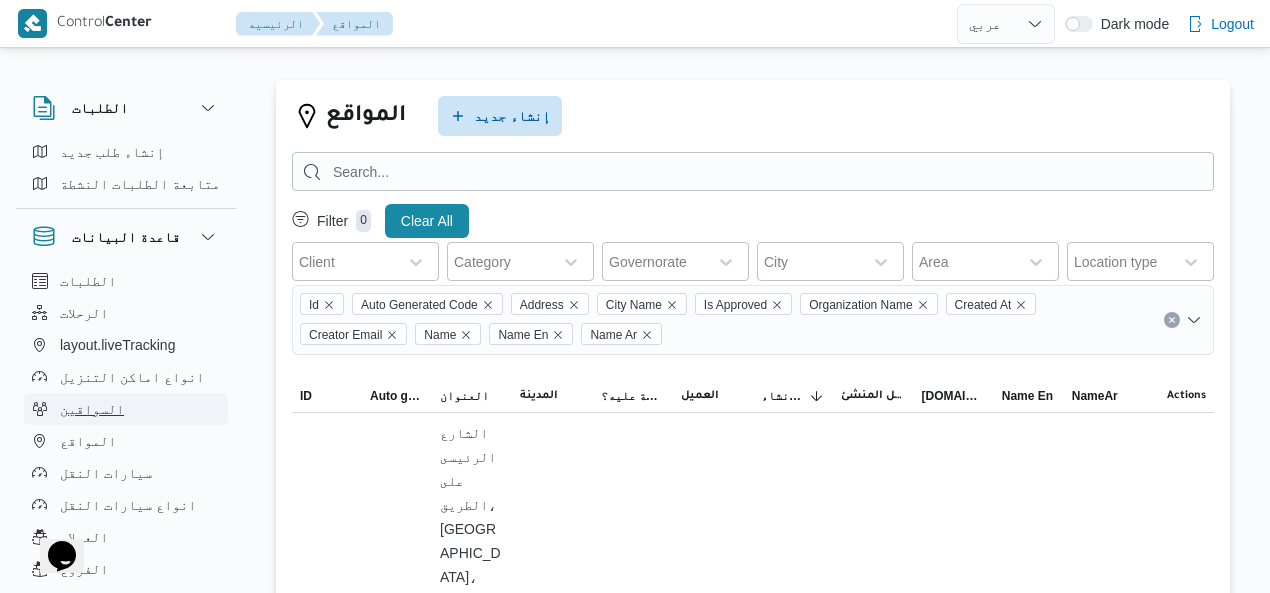 click on "السواقين" at bounding box center [126, 409] 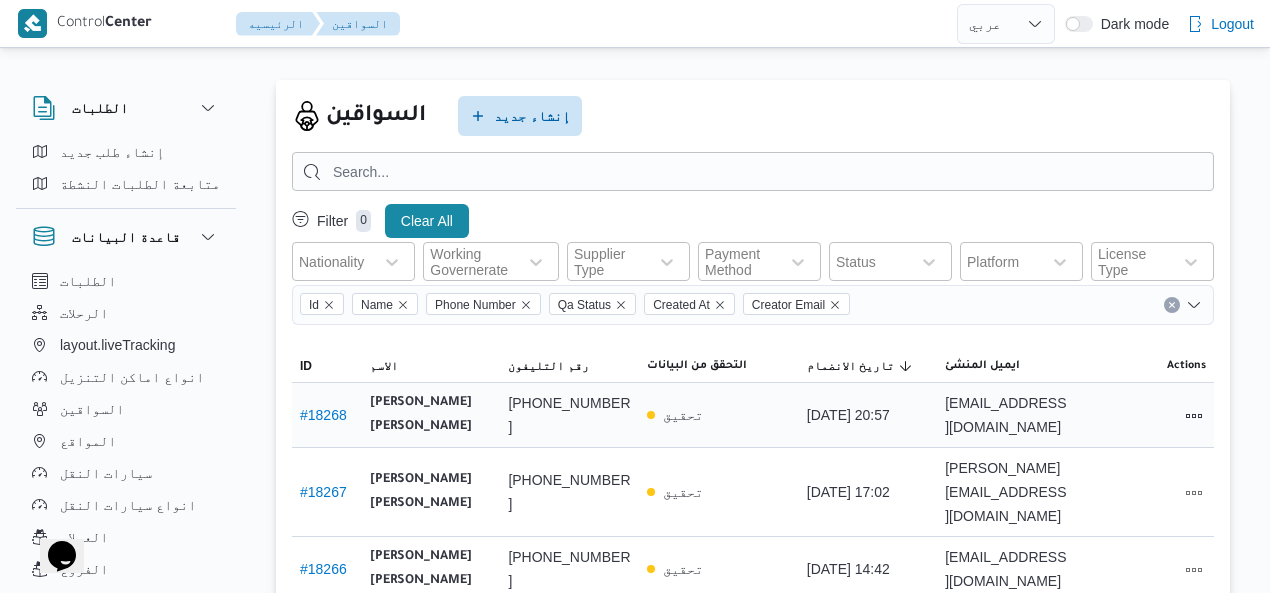 click on "# 18268" at bounding box center (323, 415) 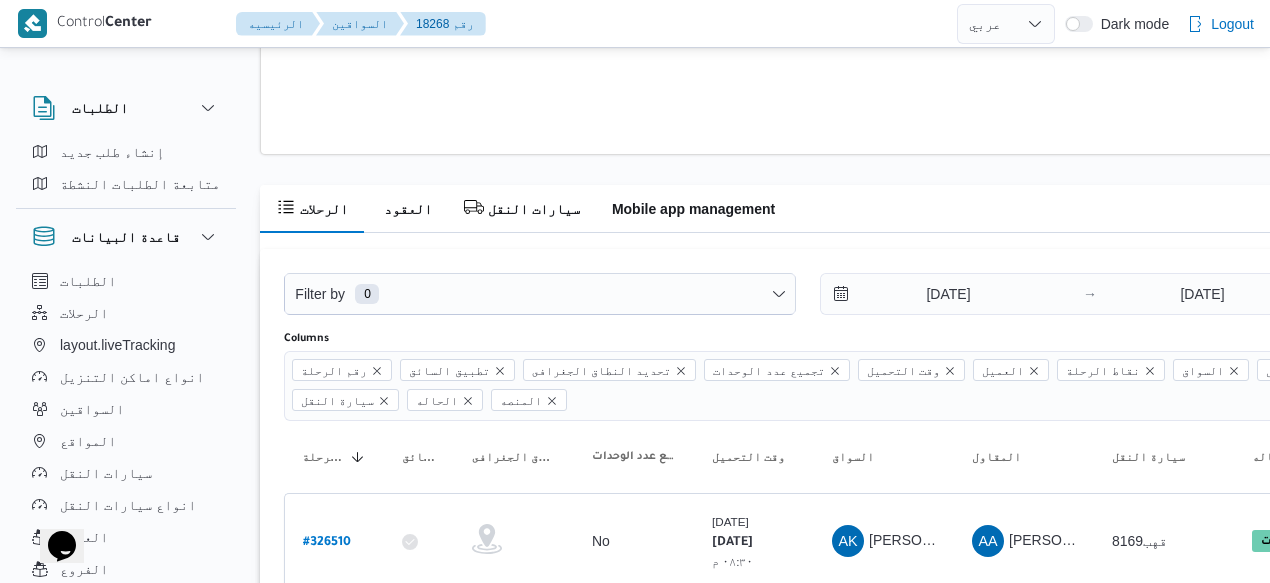 scroll, scrollTop: 1476, scrollLeft: 0, axis: vertical 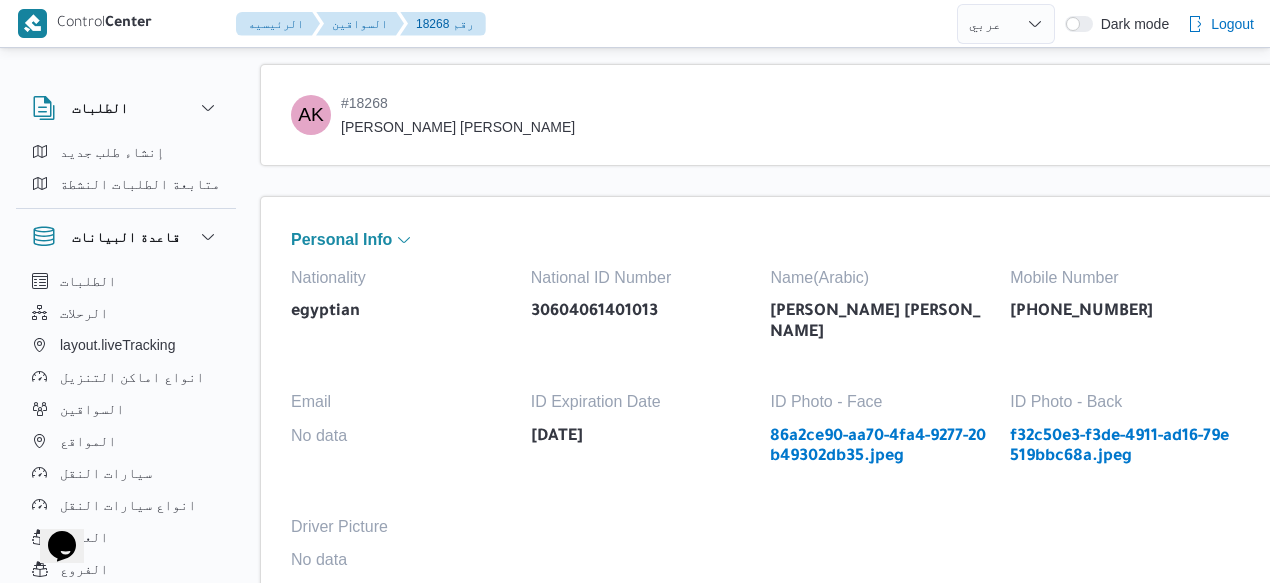 select on "ar" 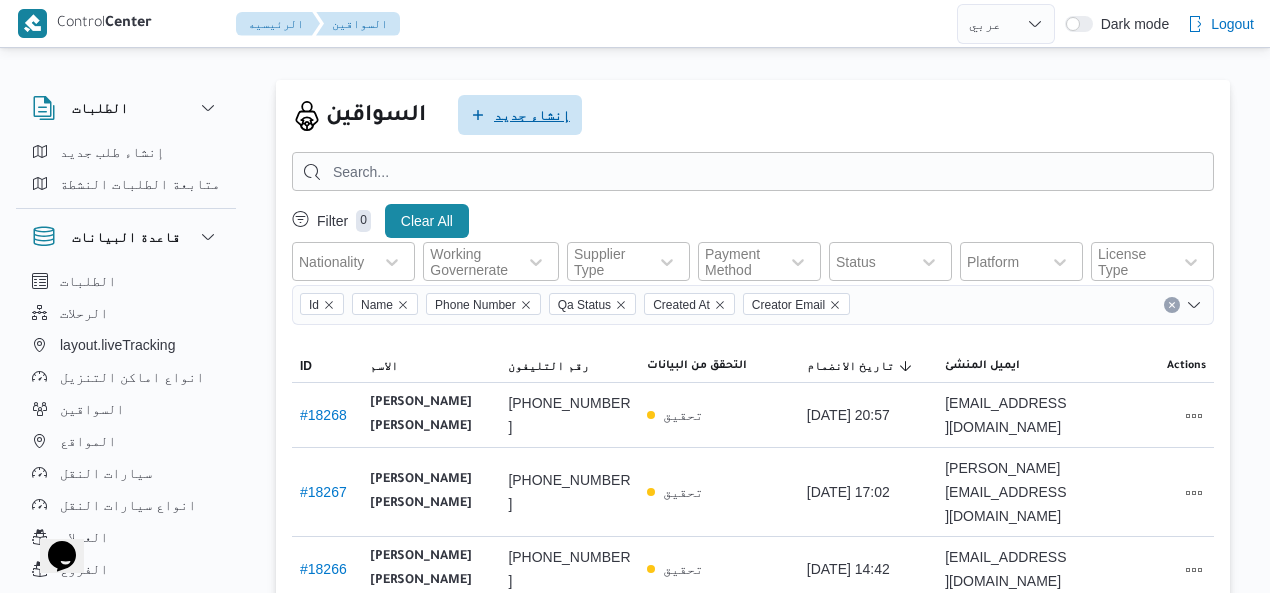 click 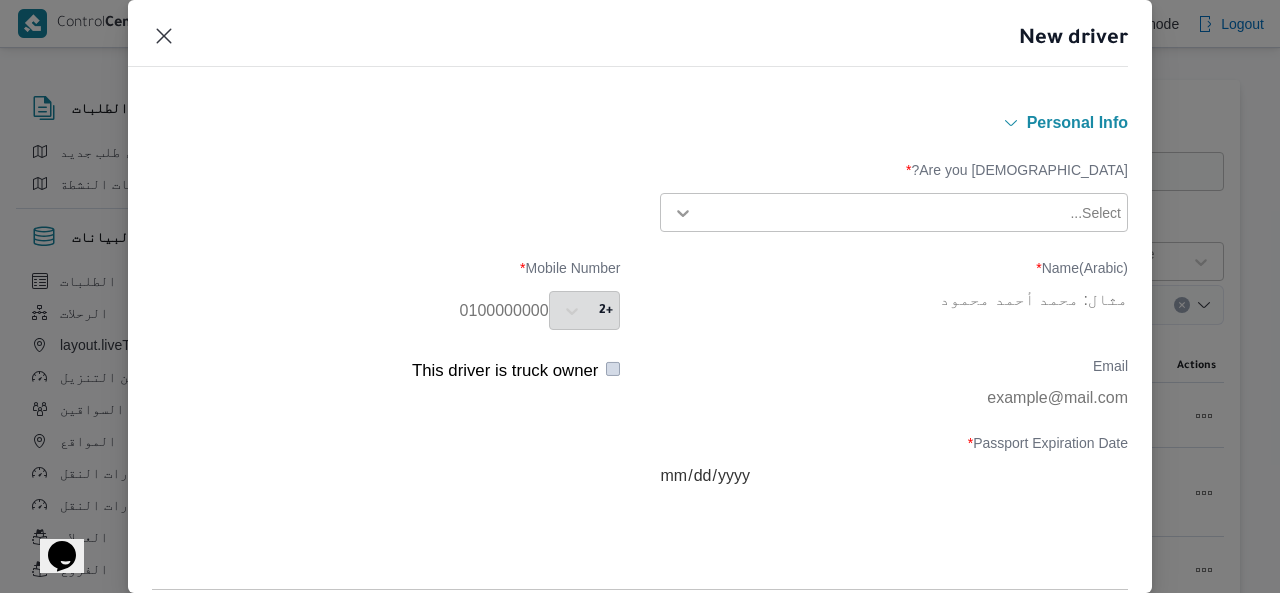 click 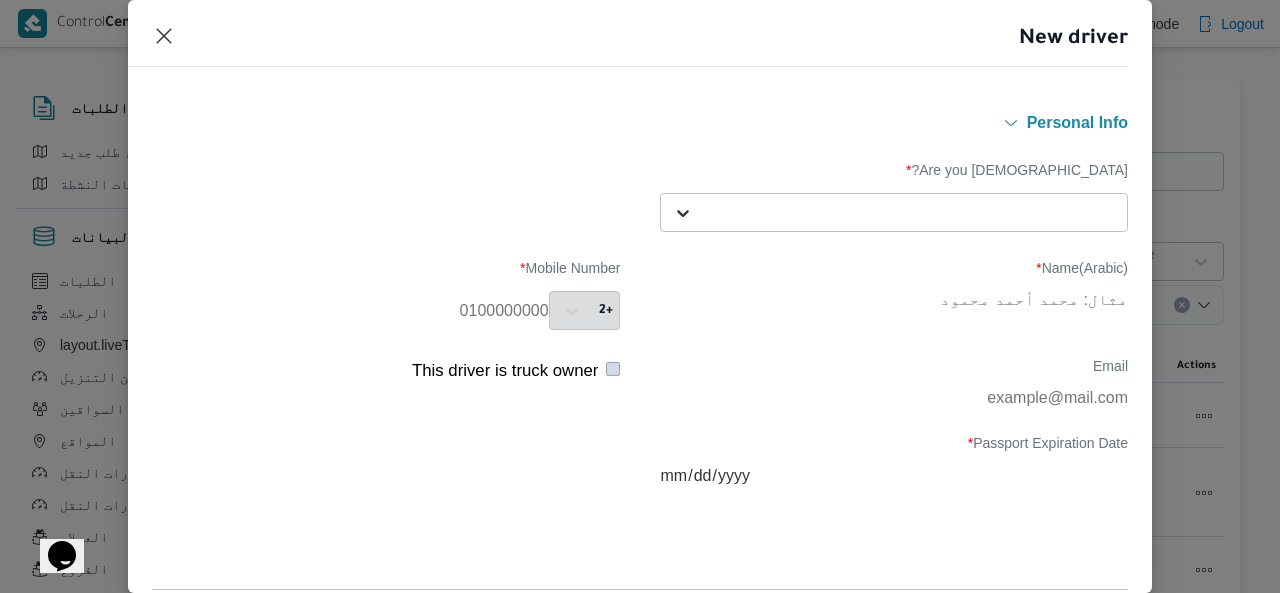 click 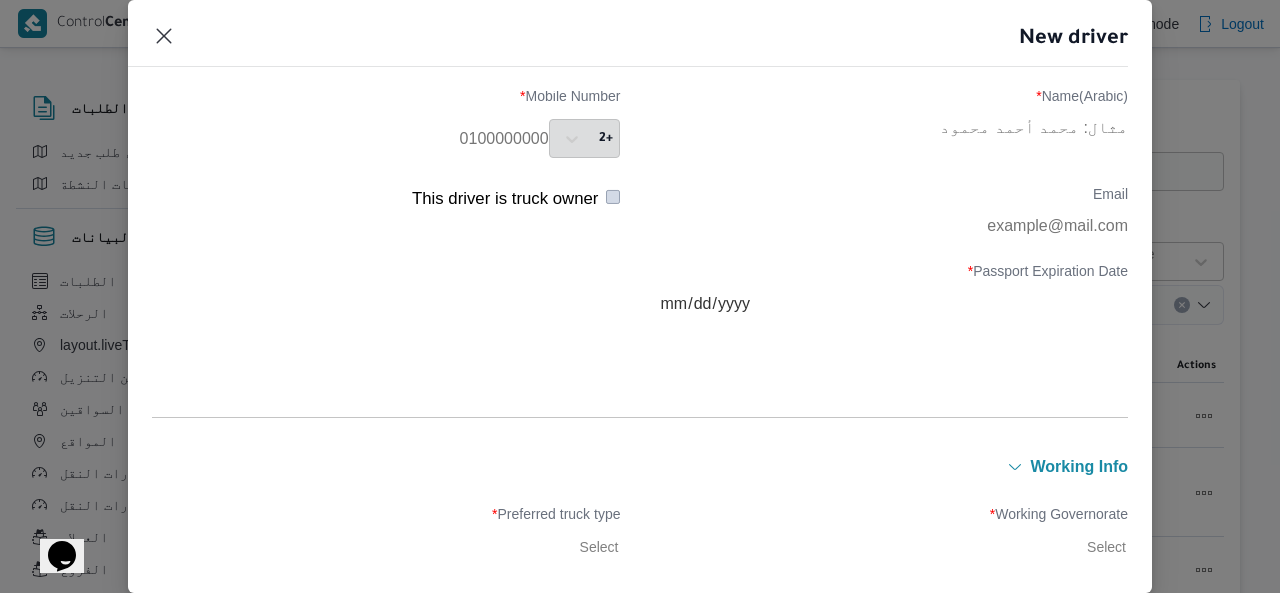 scroll, scrollTop: 201, scrollLeft: 0, axis: vertical 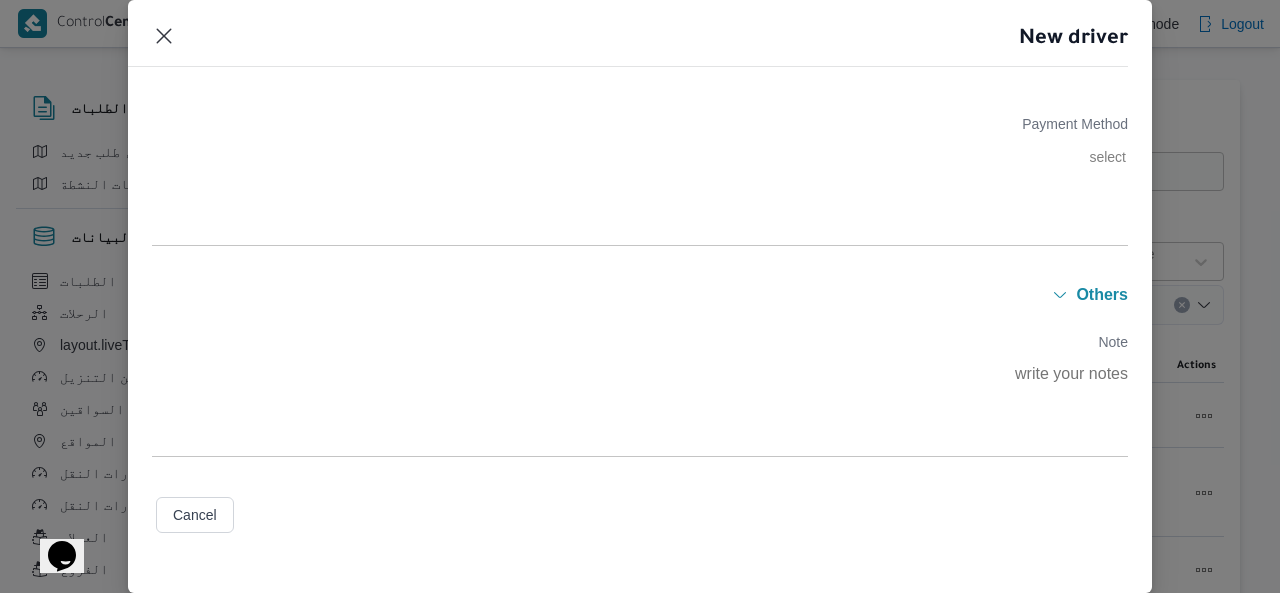 click on "Cancel" at bounding box center (195, 515) 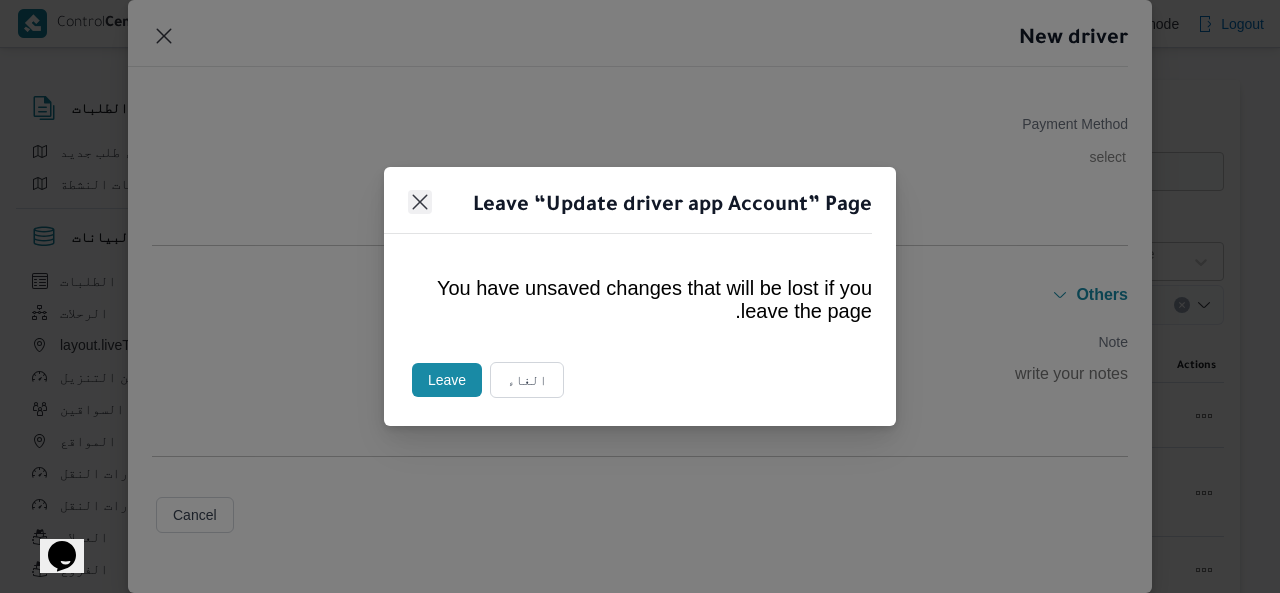 click at bounding box center [420, 202] 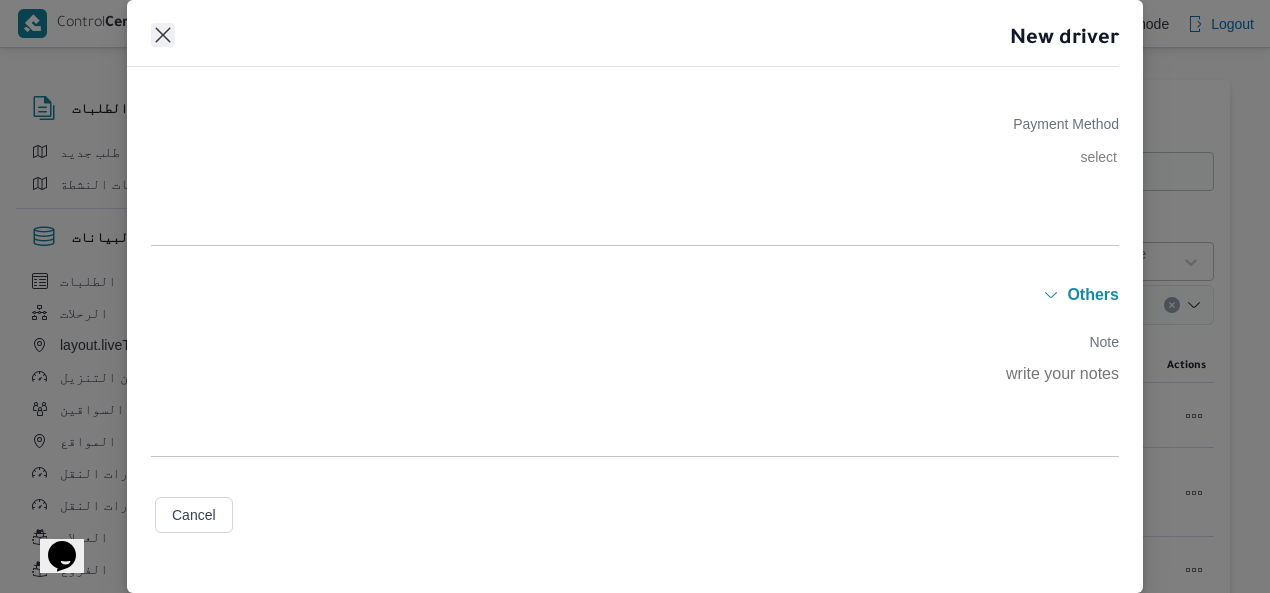 click at bounding box center [163, 35] 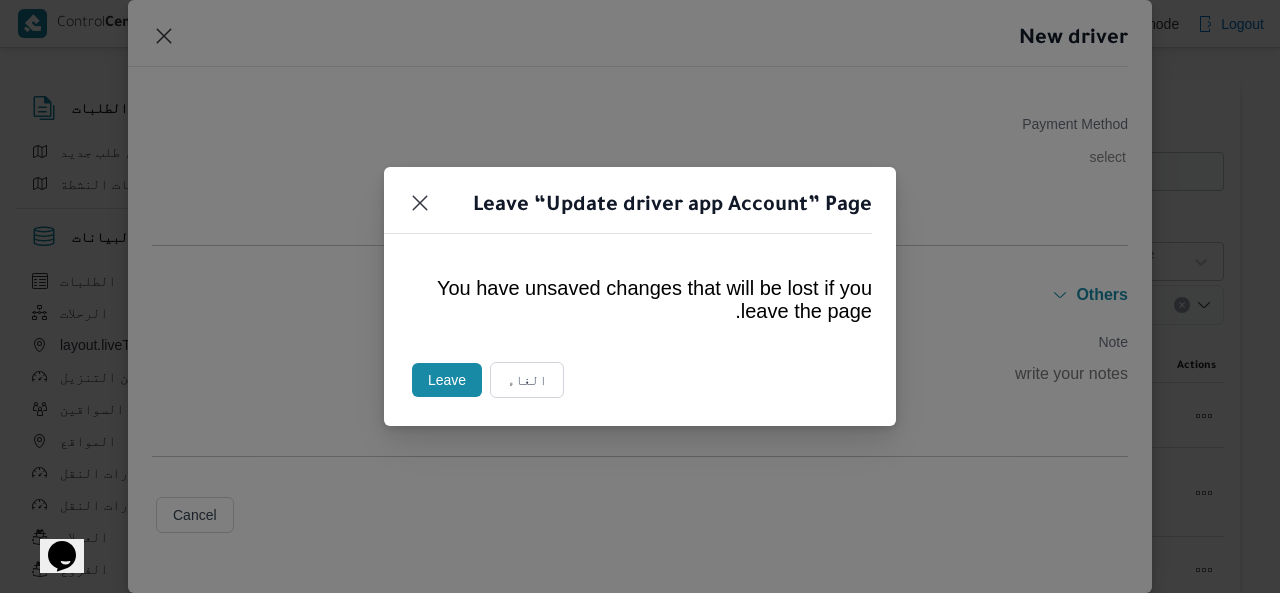 click on "You have unsaved changes that will be lost if you leave the page." at bounding box center [640, 300] 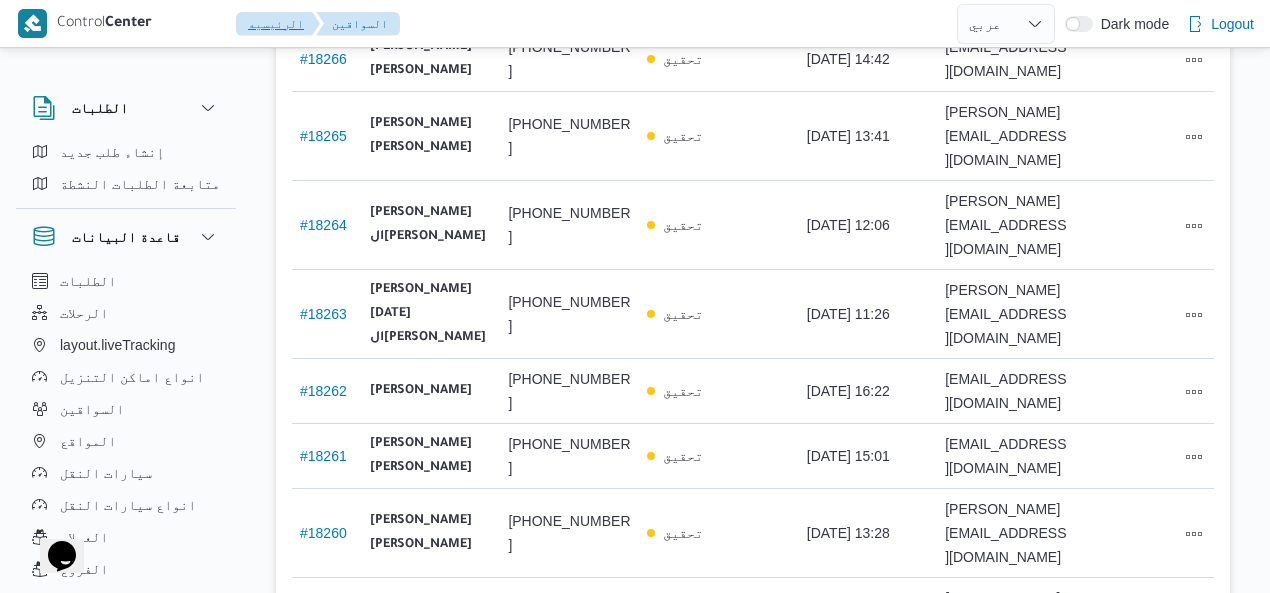 scroll, scrollTop: 535, scrollLeft: 0, axis: vertical 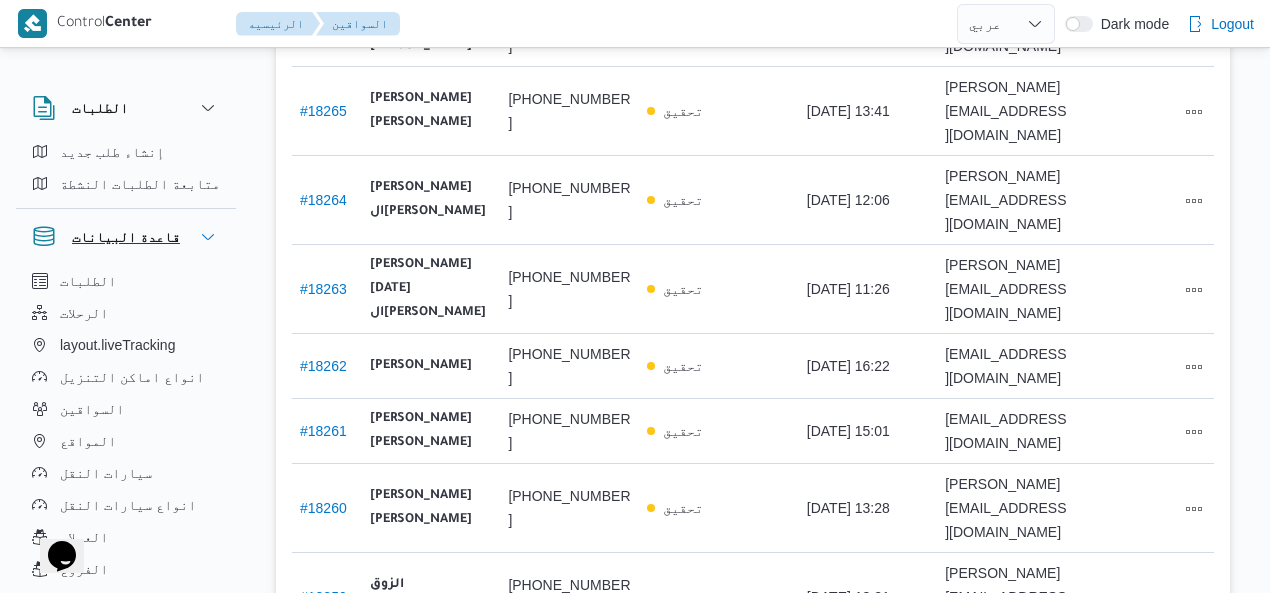 click 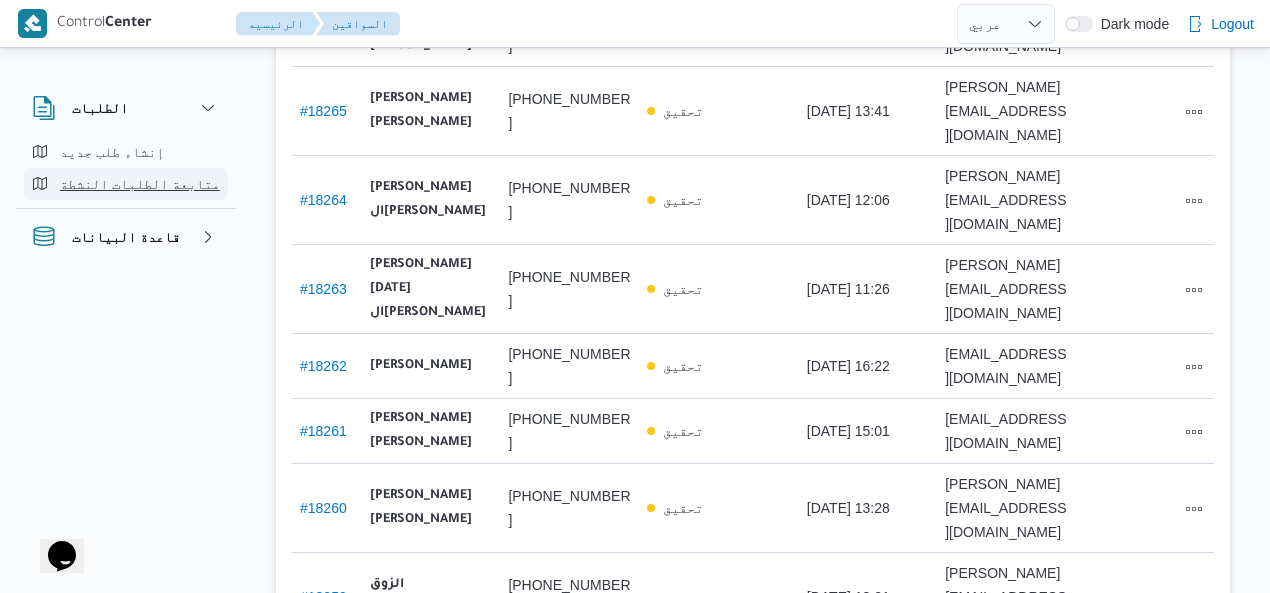 click on "متابعة الطلبات النشطة" at bounding box center [140, 184] 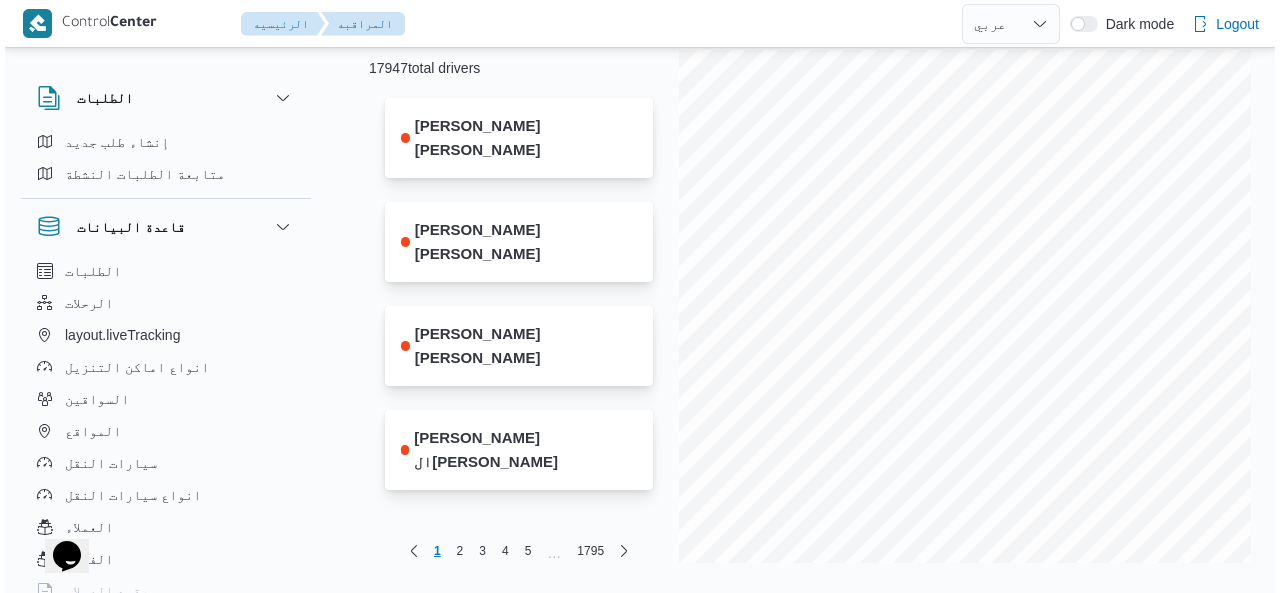 scroll, scrollTop: 0, scrollLeft: 0, axis: both 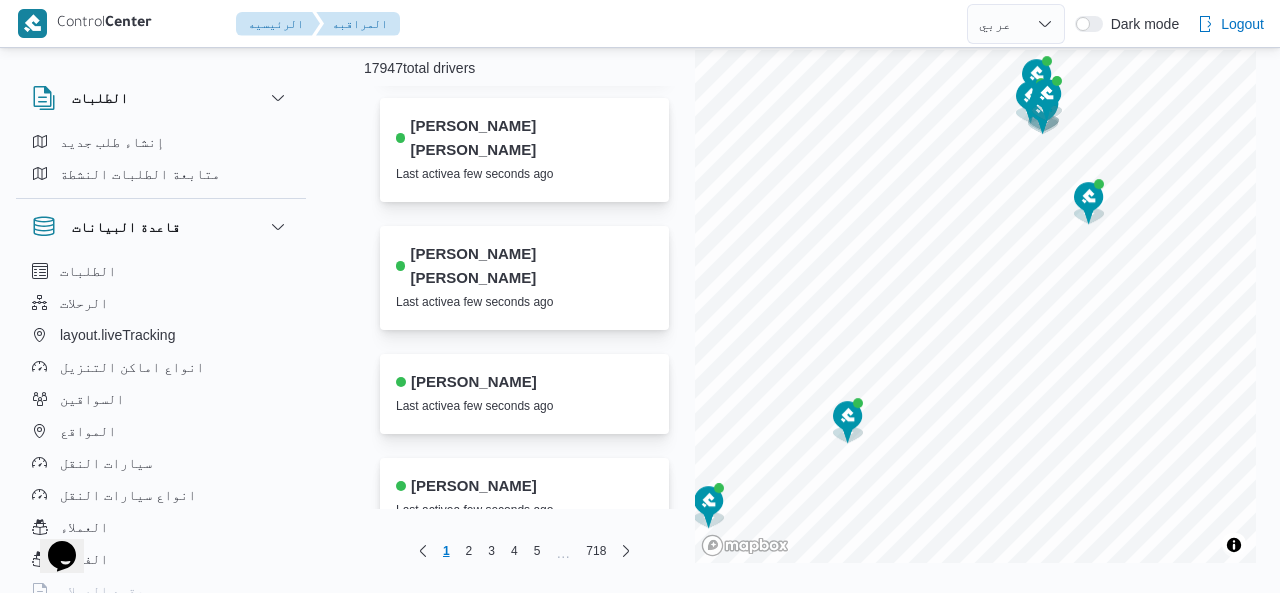 click on "[PERSON_NAME] [PERSON_NAME]" at bounding box center [525, 599] 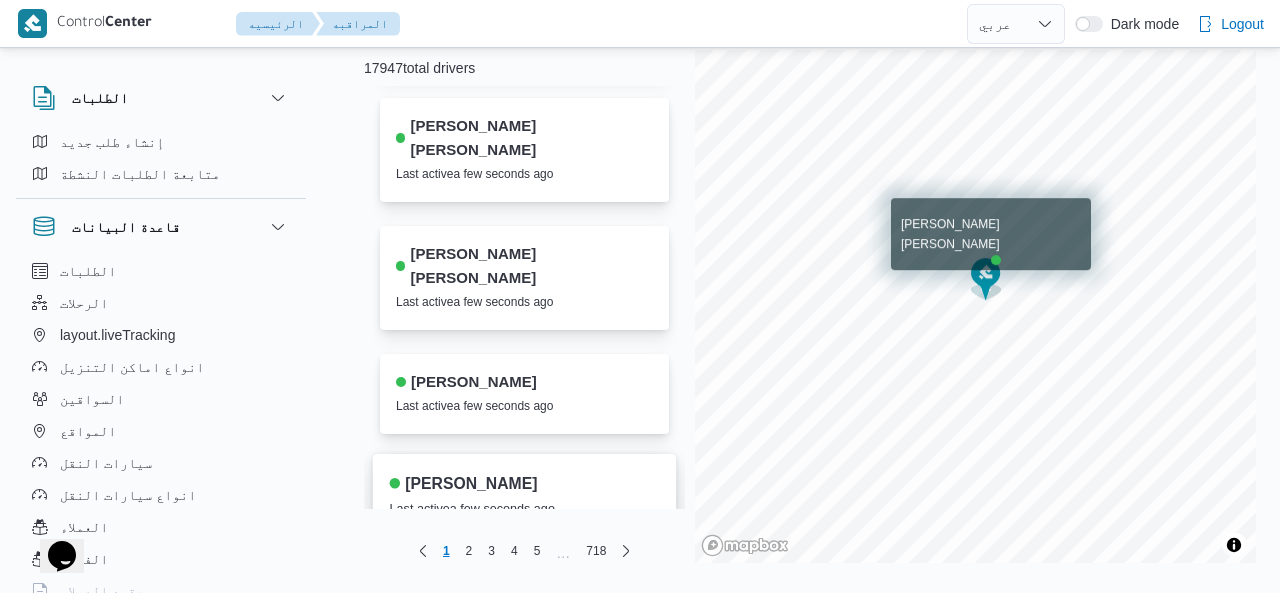 click on "[PERSON_NAME] Last active  a few seconds ago" at bounding box center [525, 496] 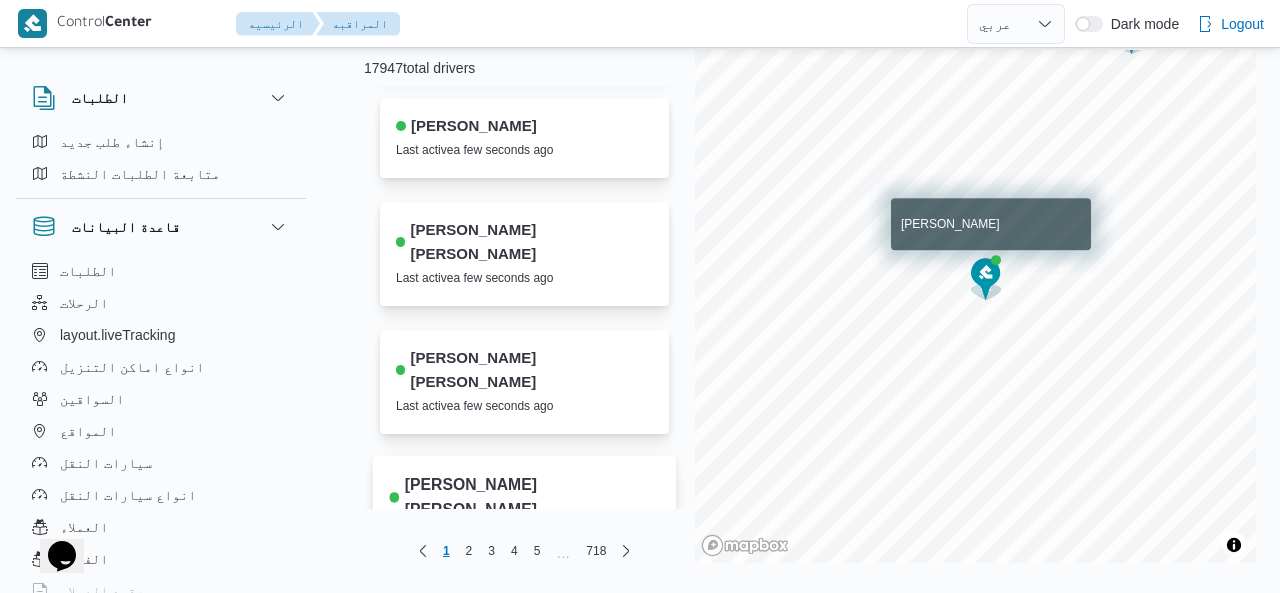 drag, startPoint x: 564, startPoint y: 233, endPoint x: 336, endPoint y: 261, distance: 229.71286 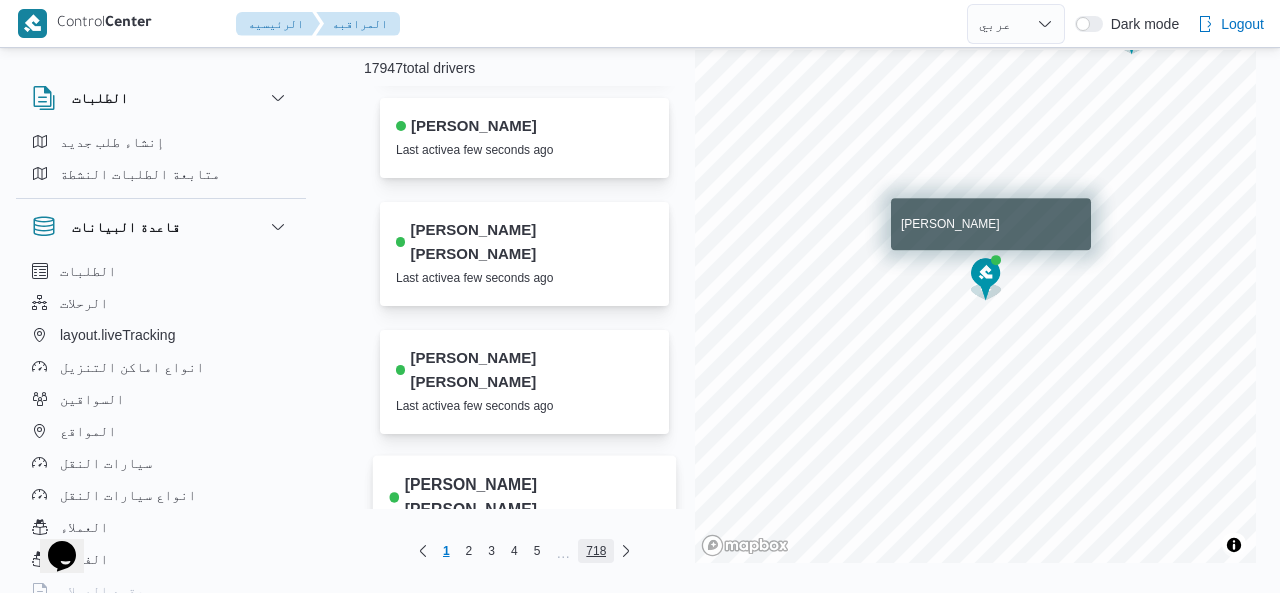 click on "718" at bounding box center (596, 551) 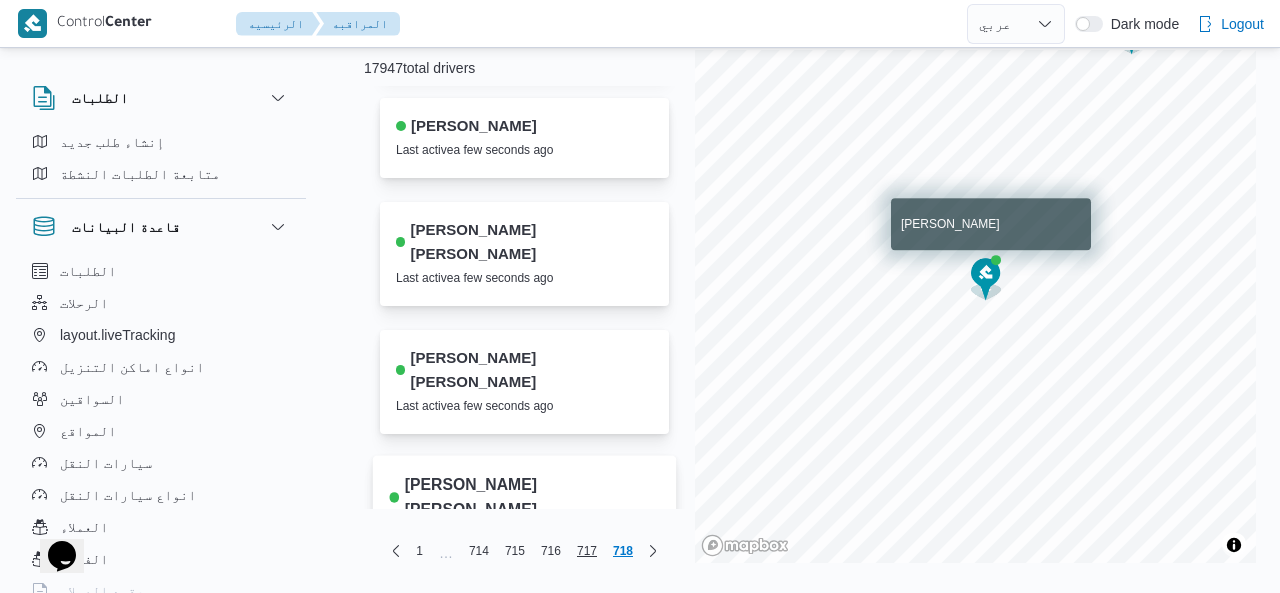 scroll, scrollTop: 1208, scrollLeft: 0, axis: vertical 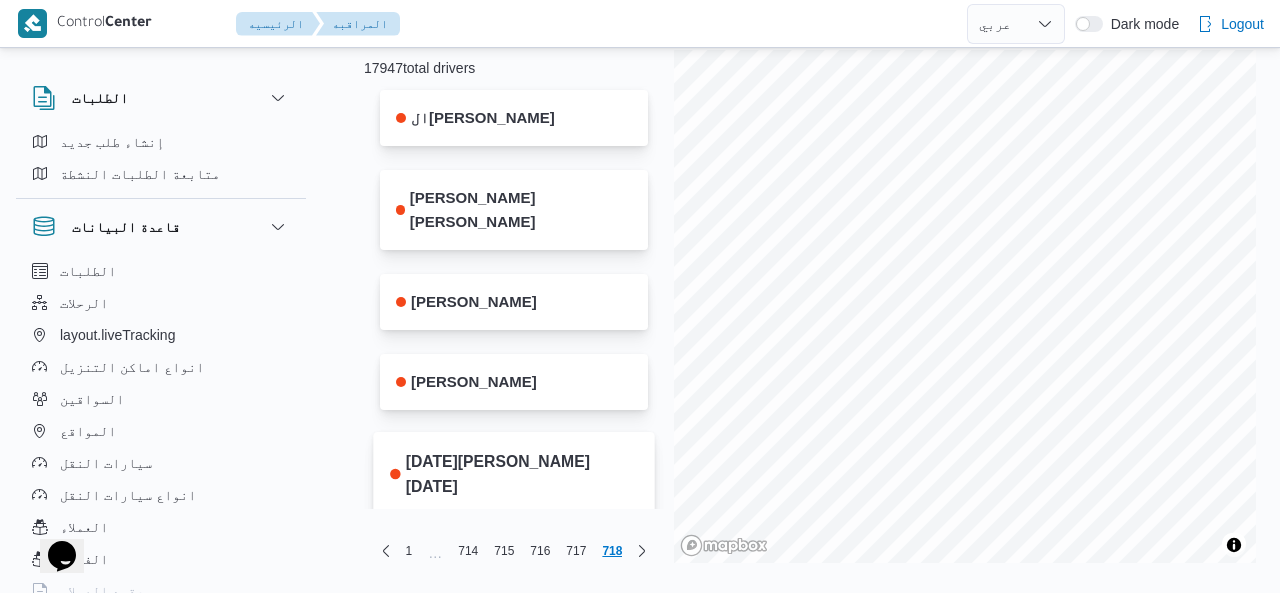 drag, startPoint x: 546, startPoint y: 397, endPoint x: 487, endPoint y: 369, distance: 65.30697 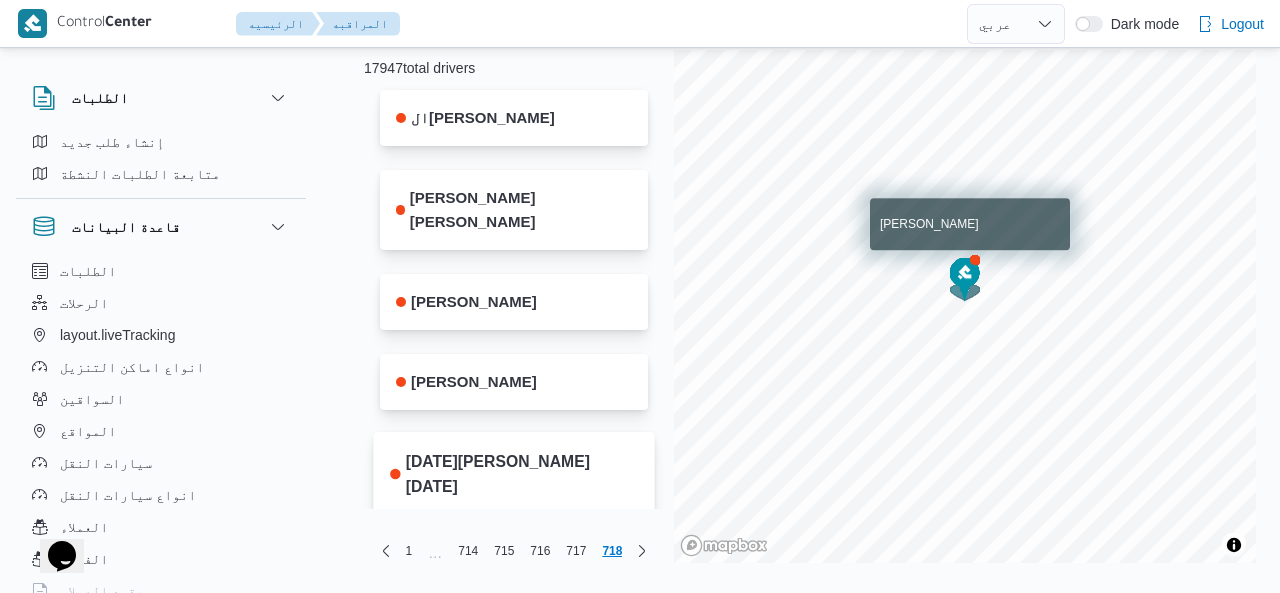 click on "الطلبات" at bounding box center [161, 98] 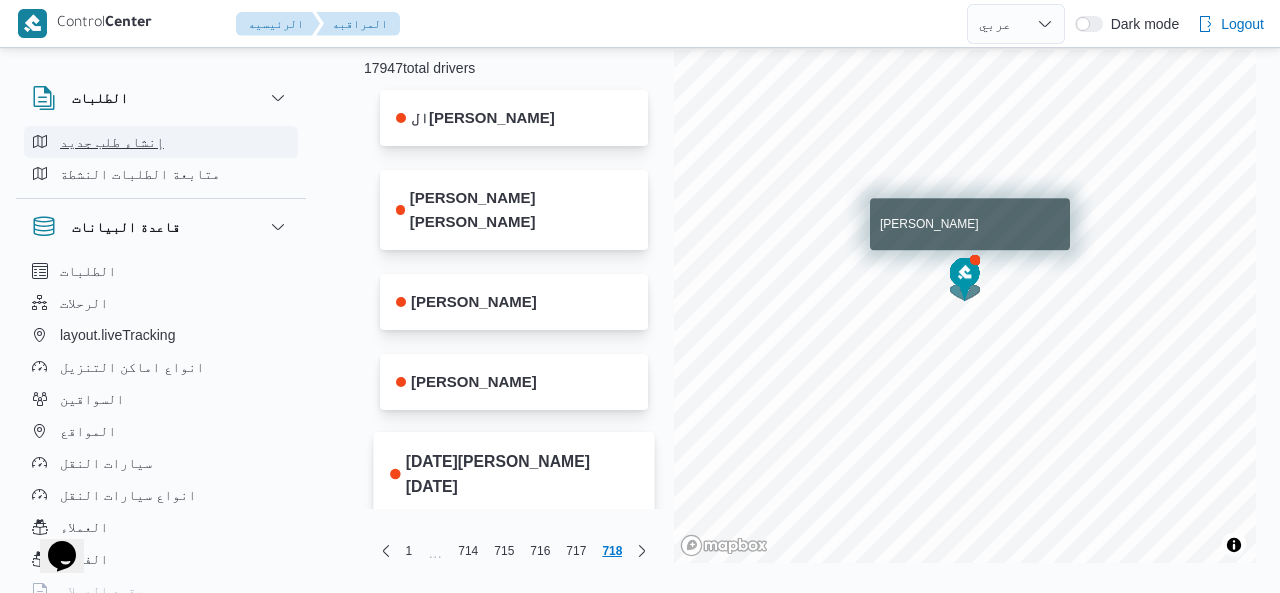 click on "إنشاء طلب جديد" at bounding box center [112, 142] 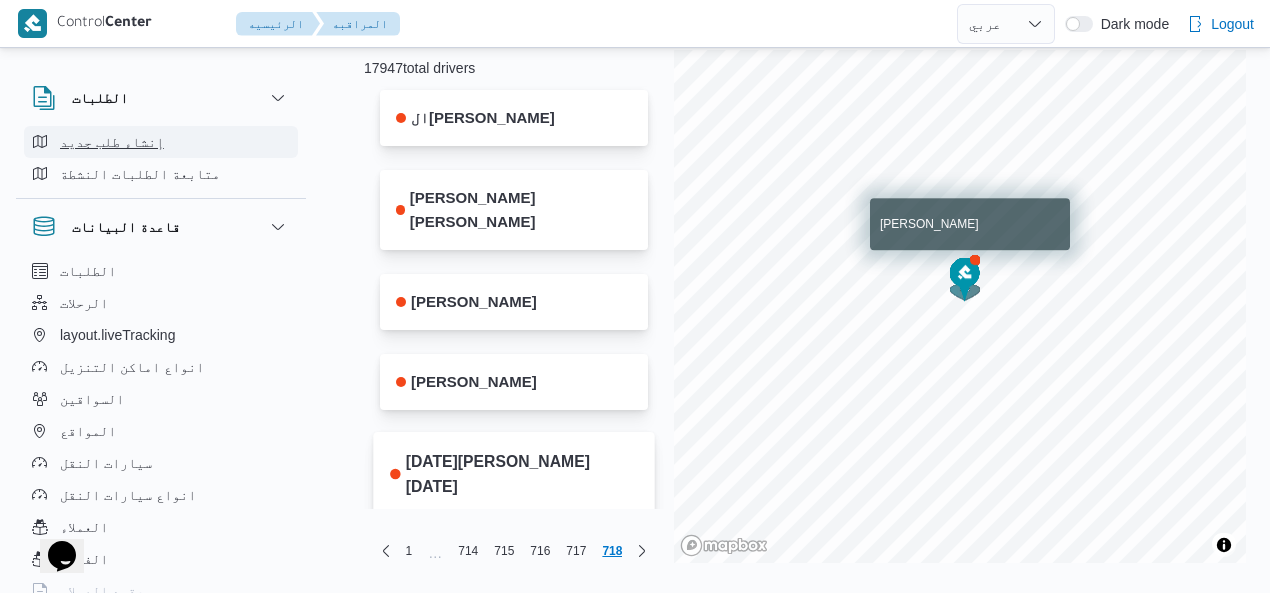 select on "ar" 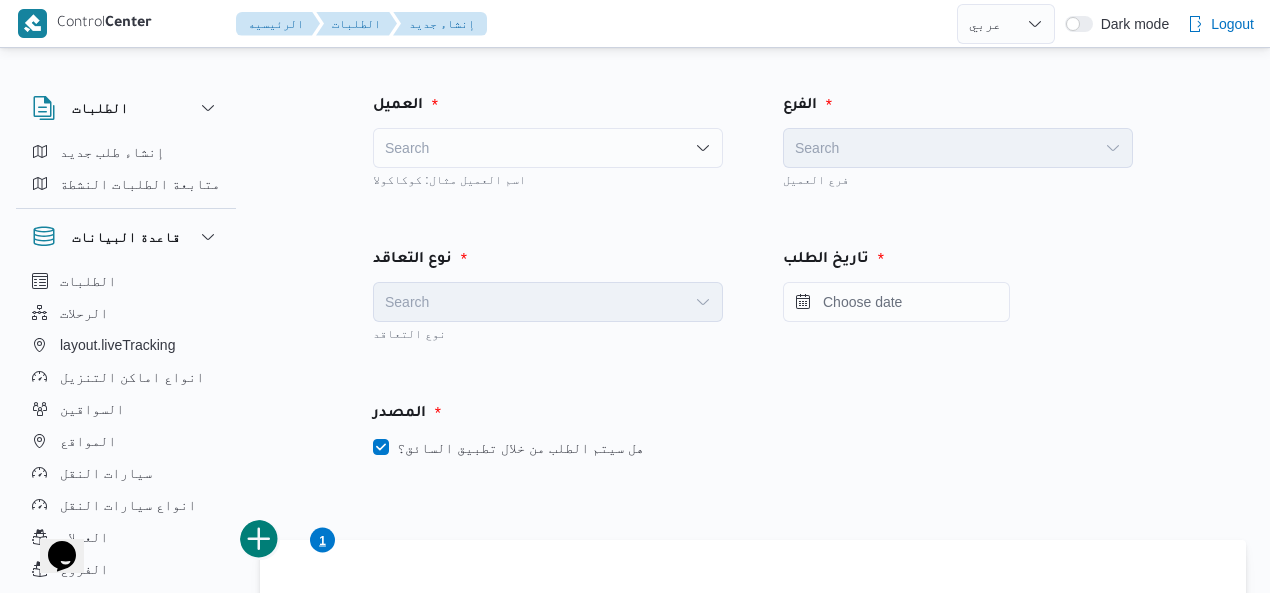 click 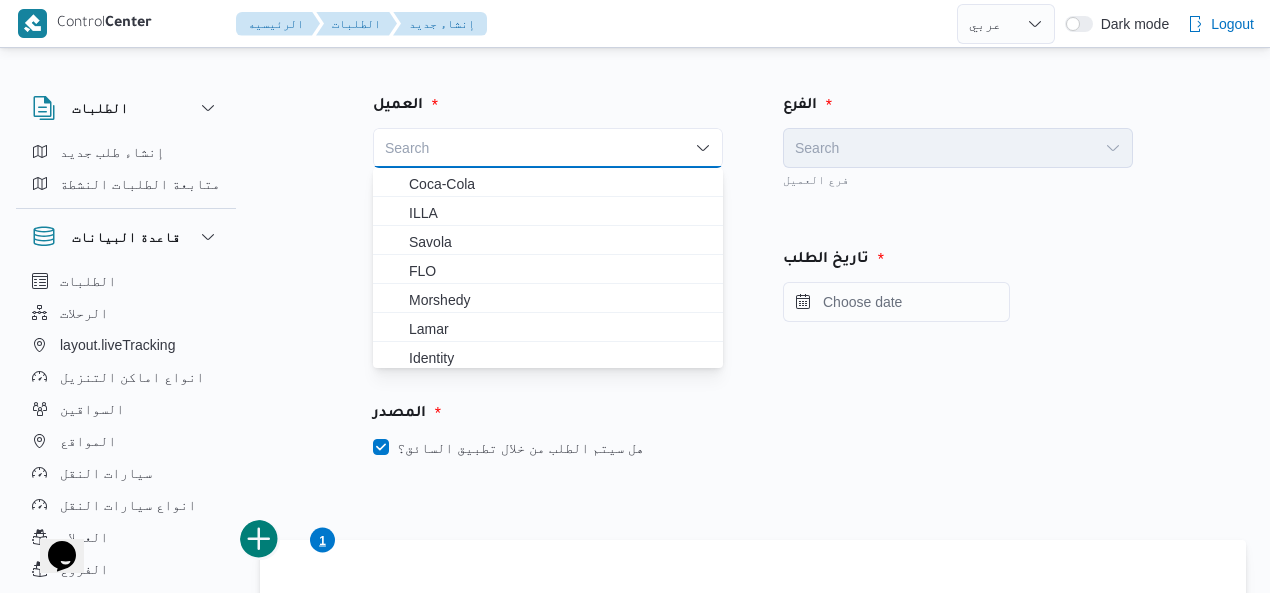 click on "Search" at bounding box center [548, 148] 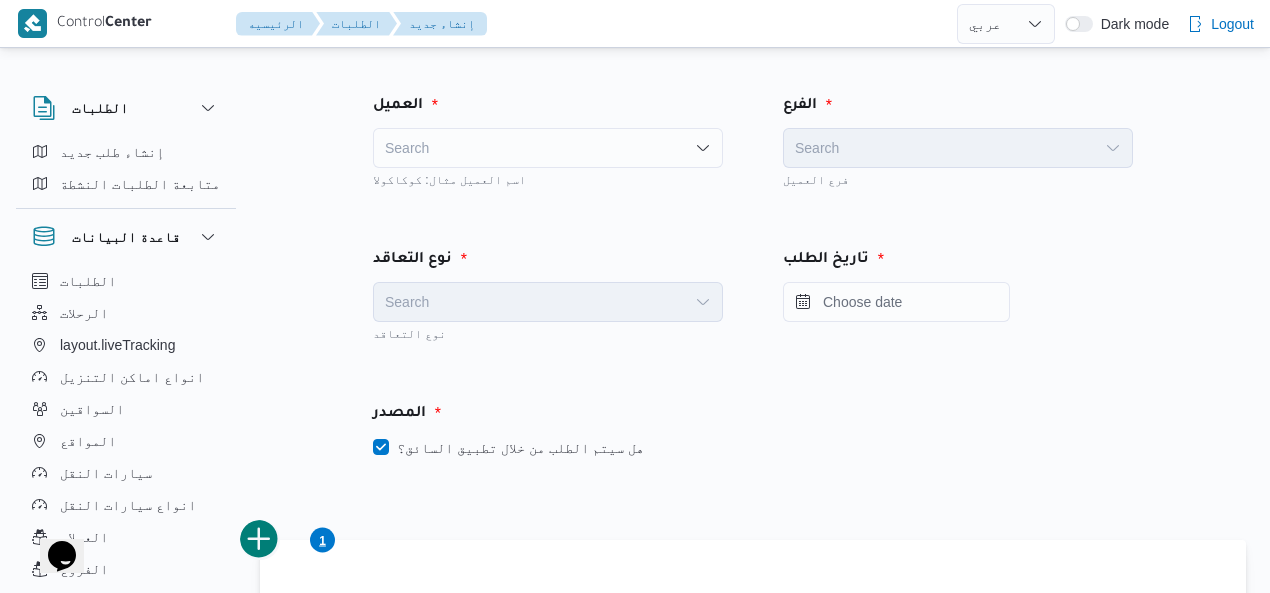 click on "العميل Search اسم العميل مثال: كوكاكولا الفرع Search فرع العميل نوع التعاقد Search نوع التعاقد تاريخ الطلب المصدر هل سيتم الطلب من خلال تطبيق السائق؟ 1 تفاصيل الرحلة المقاول Search مقاول الرحلة نوع العملية Search order-form.help-txt-operation-model السواق Search السواق الذي سيقوم بالرحلة سيارة النقل Search سيارة الرحلة نوع سيارة النقل Search نوع سيارة النقل تاريخ و وقت التحميل اماكن التحميل و التنزيل Step 1 1 نقطة التحميل المدينه Search اسم المكان Search Step 2 is disabled 2 اضافة نقطة تنزيل الملحقات اختار ملف لالحاقه اختار ملف لالحاقه الملاحظات اكتب الملاحطات هنا ارسال الطلب" at bounding box center [753, 1048] 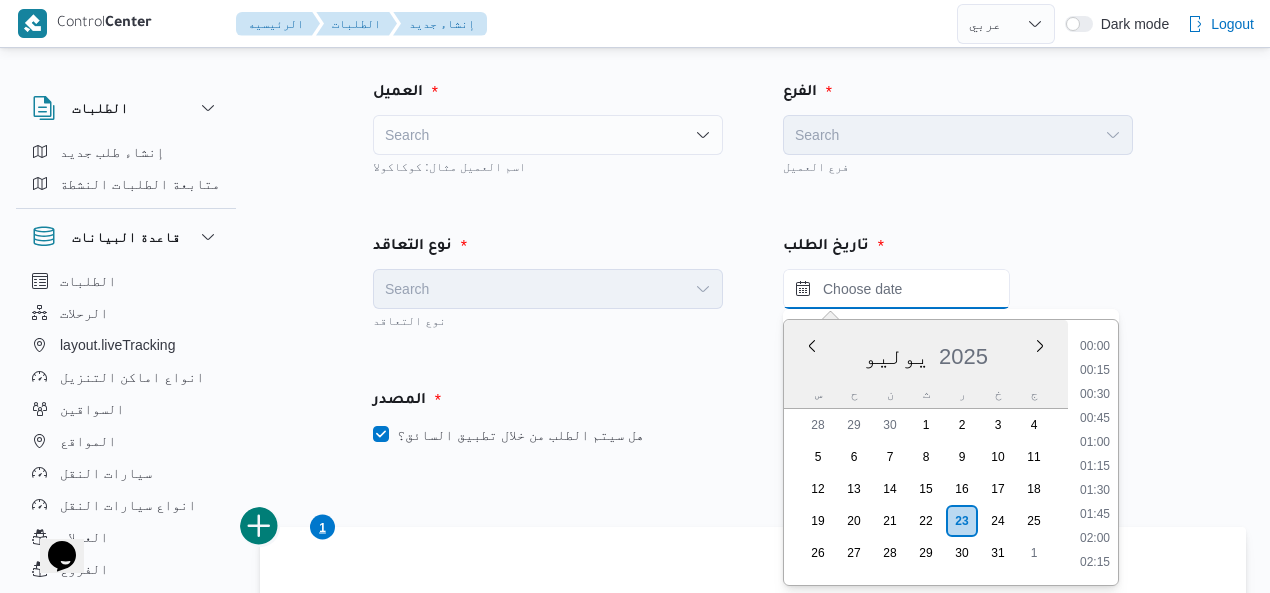 click at bounding box center (896, 289) 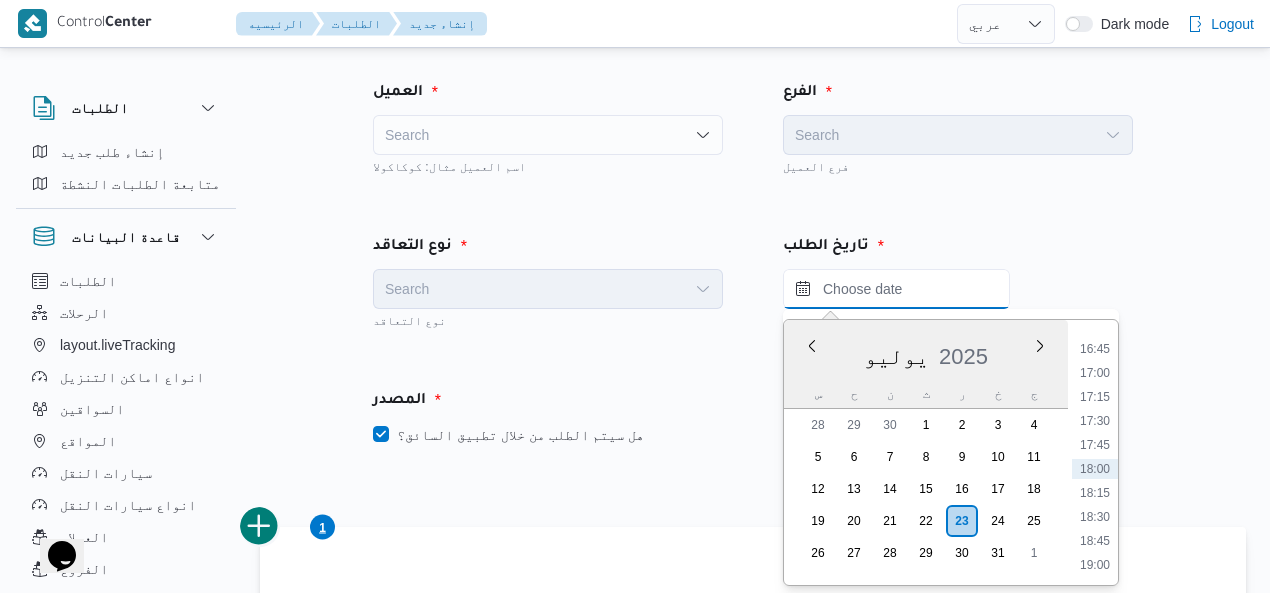 click at bounding box center (896, 289) 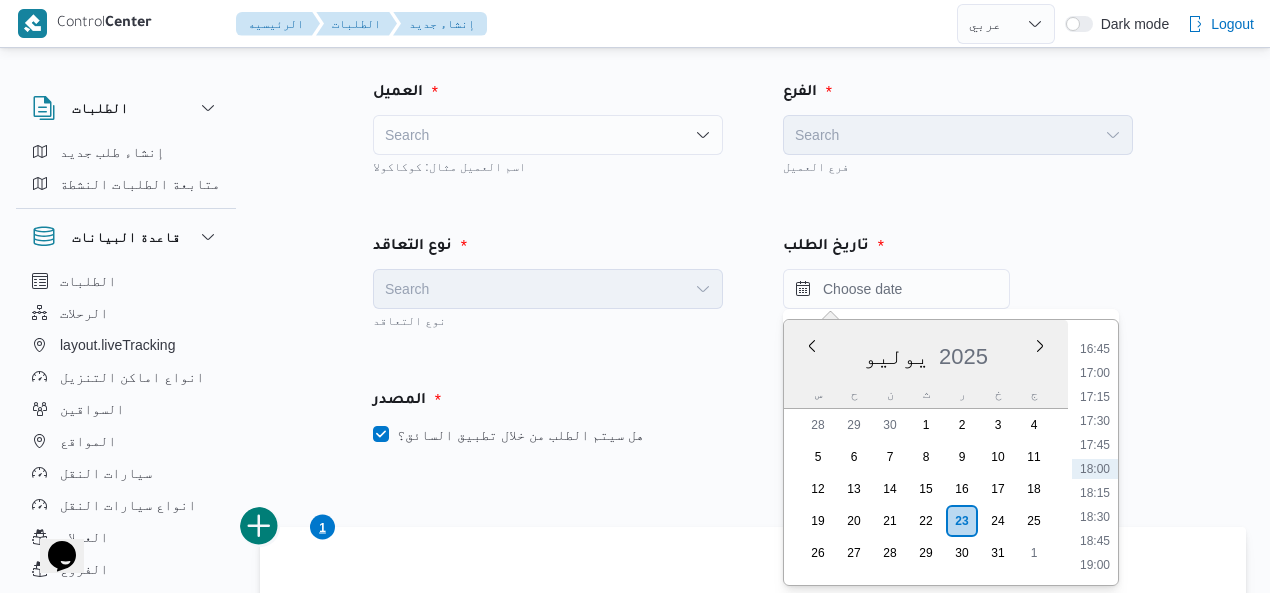 click on "تاريخ الطلب" at bounding box center (958, 247) 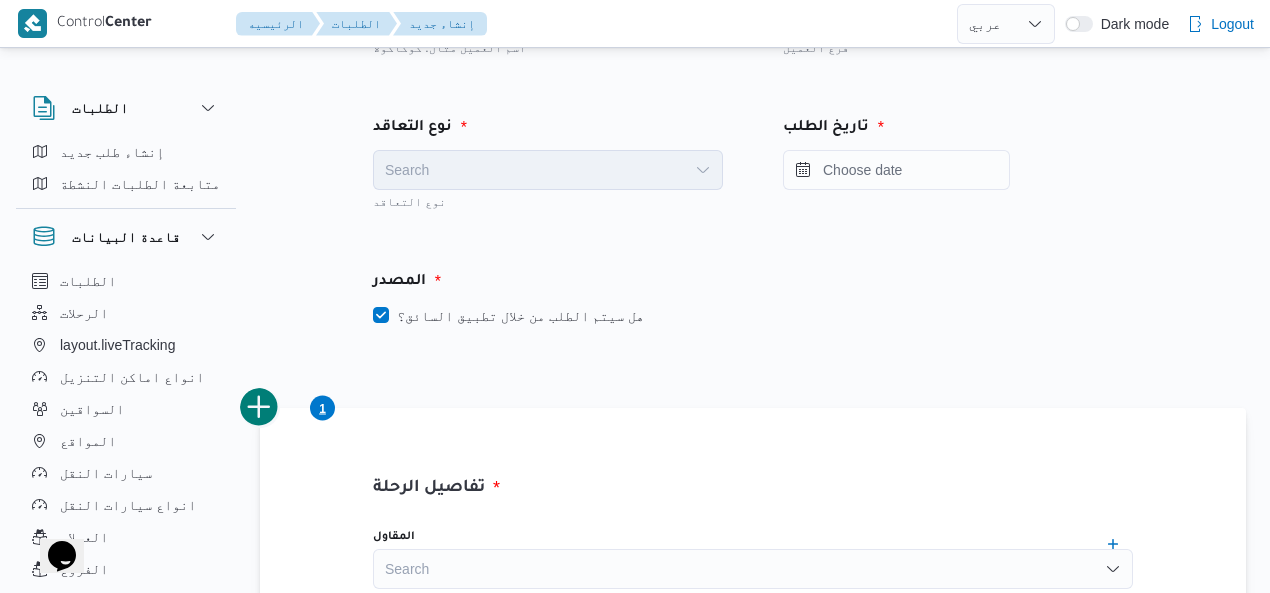 scroll, scrollTop: 146, scrollLeft: 0, axis: vertical 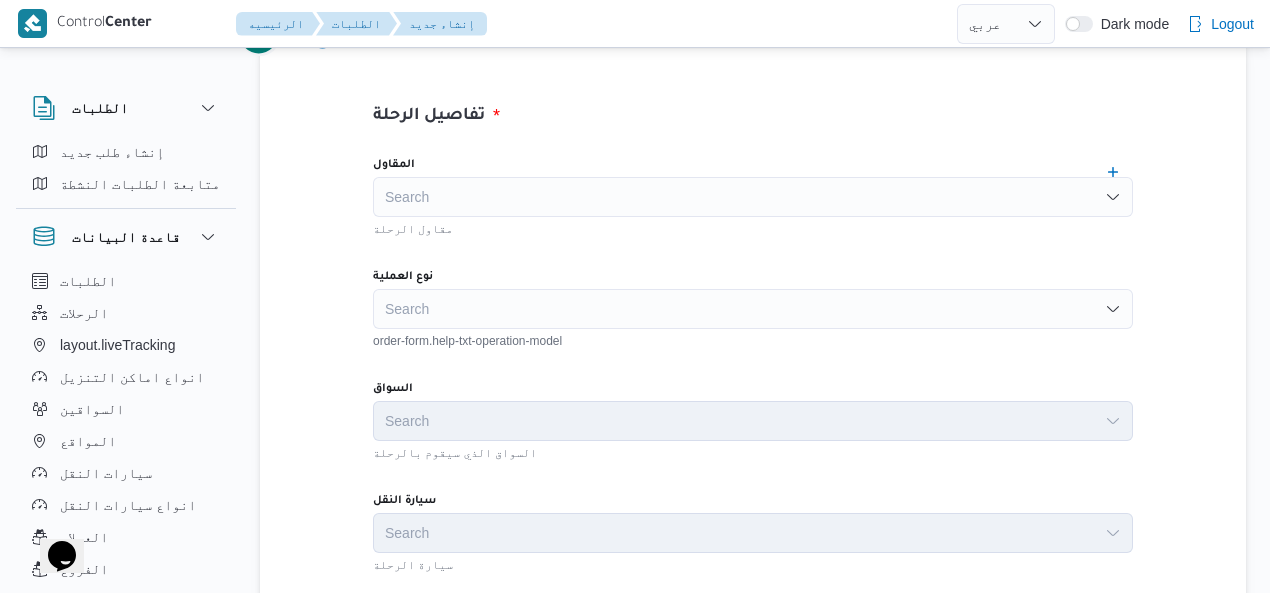 click on "Search" at bounding box center [753, 197] 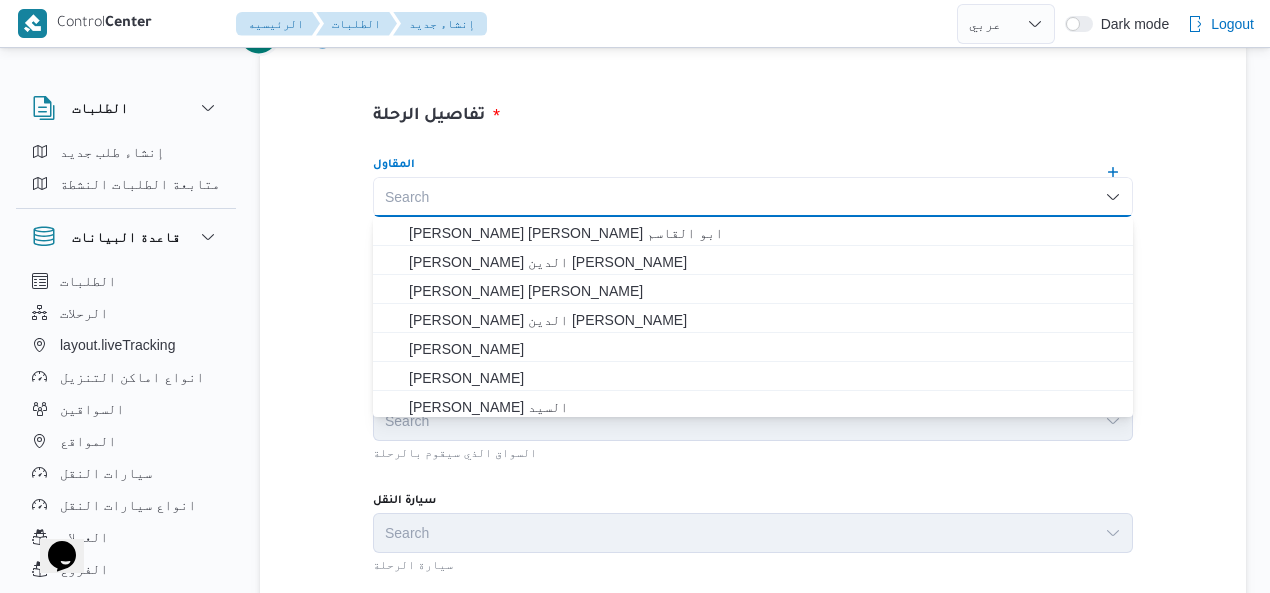 click on "تفاصيل الرحلة المقاول Search Combo box. Selected. Combo box input. Search. Type some text or, to display a list of choices, press Down Arrow. To exit the list of choices, press Escape. مقاول الرحلة نوع العملية Search order-form.help-txt-operation-model السواق Search السواق الذي سيقوم بالرحلة سيارة النقل Search سيارة الرحلة نوع سيارة النقل Search نوع سيارة النقل تاريخ و وقت التحميل اماكن التحميل و التنزيل Step 1 1 نقطة التحميل المدينه Search اسم المكان Search Step 2 is disabled 2 اضافة نقطة تنزيل" at bounding box center [753, 560] 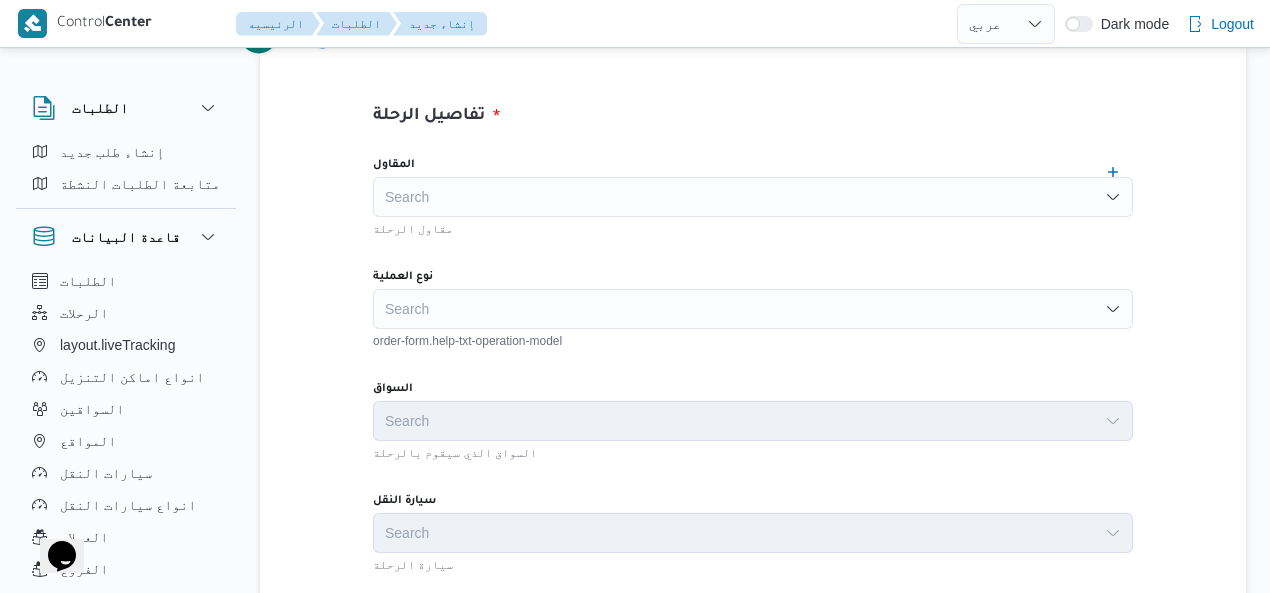 click on "Search" at bounding box center (753, 309) 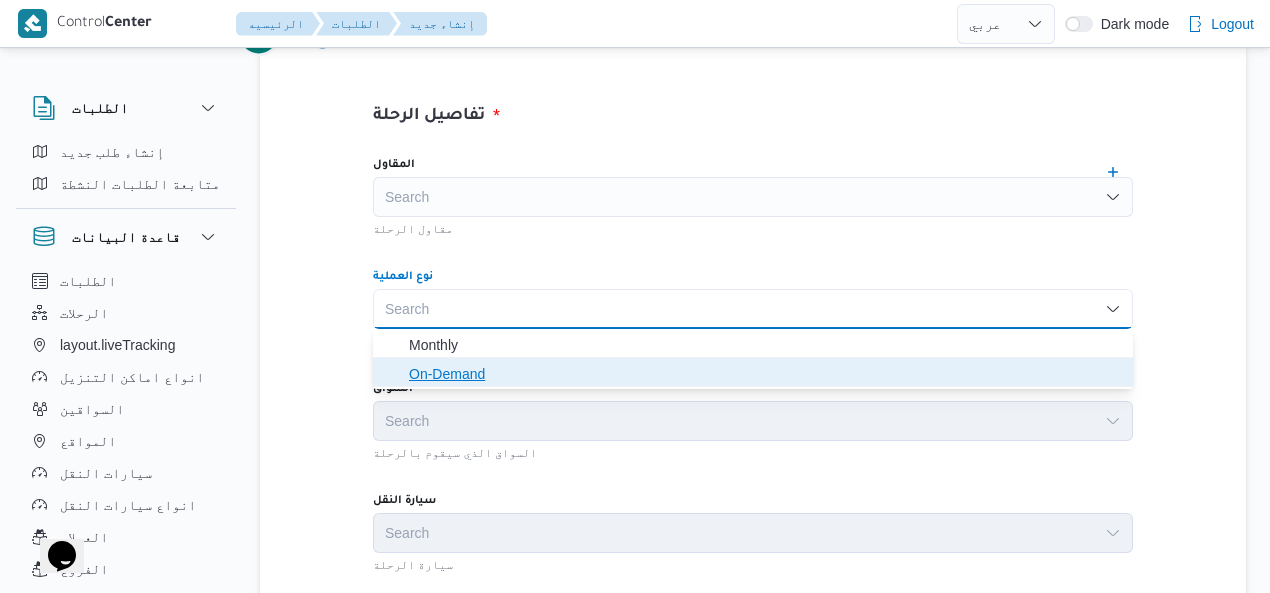 click on "On-Demand" at bounding box center [765, 374] 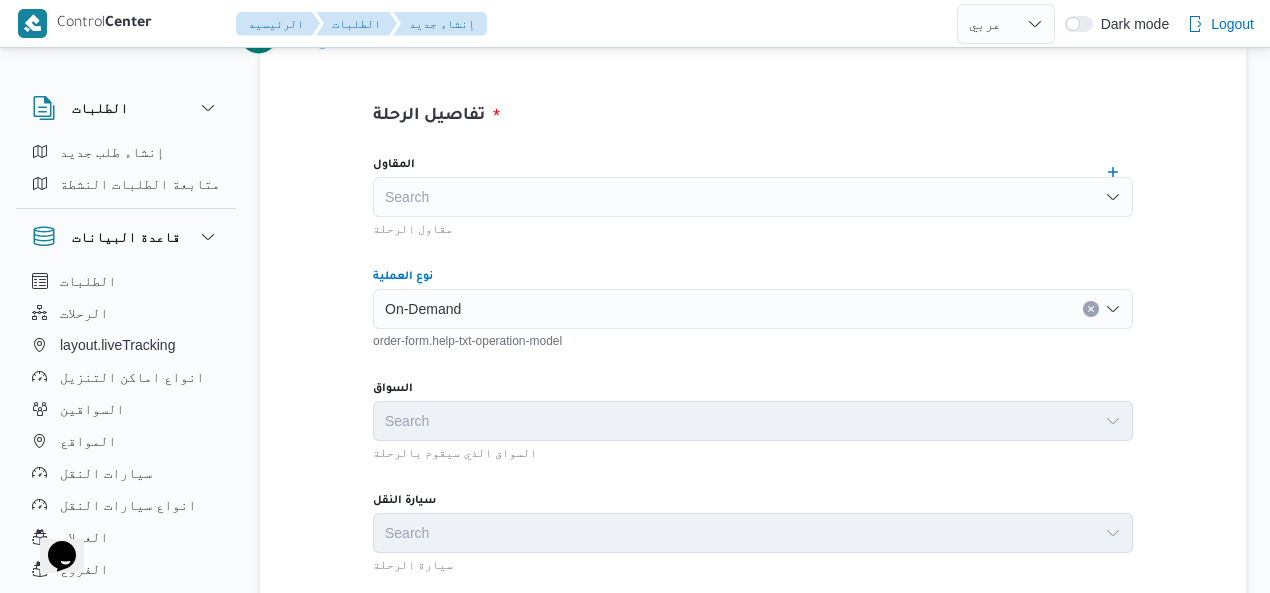 click 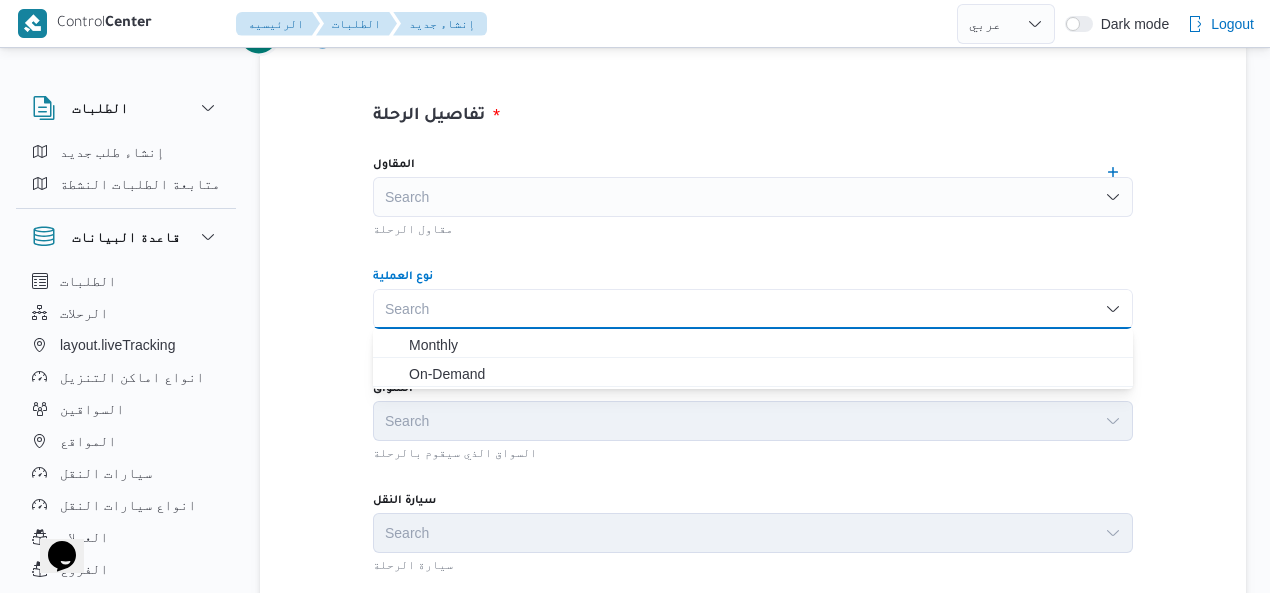 scroll, scrollTop: 1, scrollLeft: 0, axis: vertical 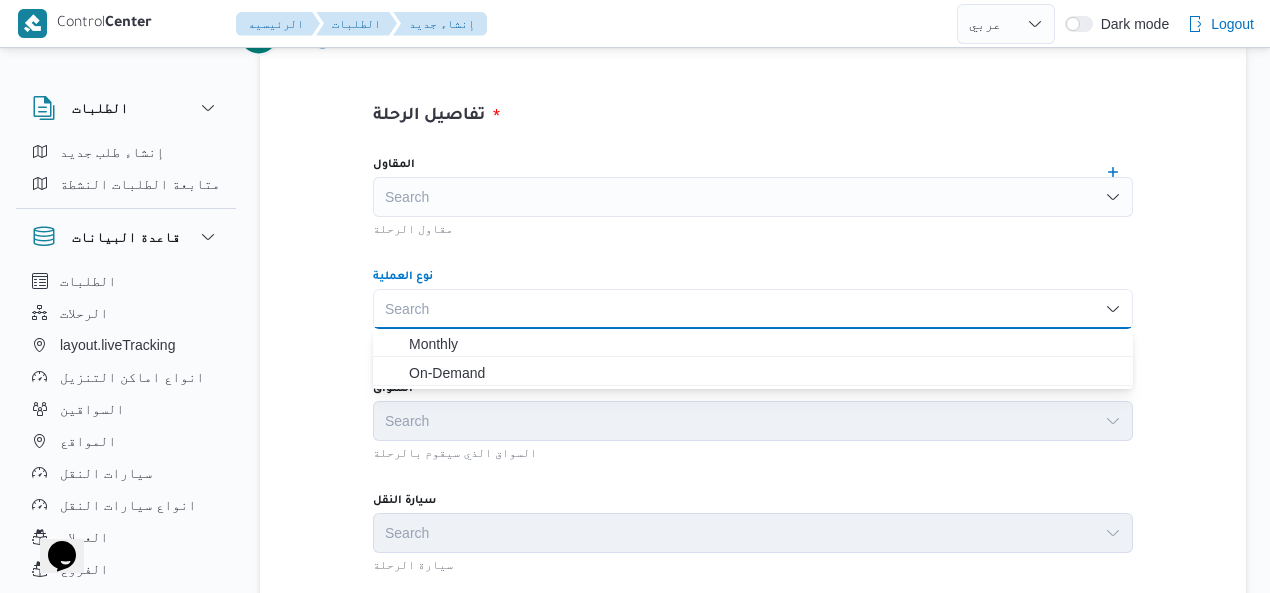 click on "الطلبات إنشاء طلب جديد متابعة الطلبات النشطة قاعدة البيانات الطلبات الرحلات layout.liveTracking انواع اماكن التنزيل السواقين المواقع سيارات النقل انواع سيارات النقل العملاء الفروع عقود العملاء المقاولين عقود المقاولين اجهزة التليفون مستخدمين العملاء المشاريع SP Projects المشرفين المشرفين Tags العميل Search اسم العميل مثال: كوكاكولا الفرع Search فرع العميل نوع التعاقد Search نوع التعاقد تاريخ الطلب المصدر هل سيتم الطلب من خلال تطبيق السائق؟ 1 تفاصيل الرحلة المقاول Search مقاول الرحلة نوع العملية Search order-form.help-txt-operation-model السواق Search السواق الذي سيقوم بالرحلة سيارة النقل Search Search Step 1 1" at bounding box center (635, 550) 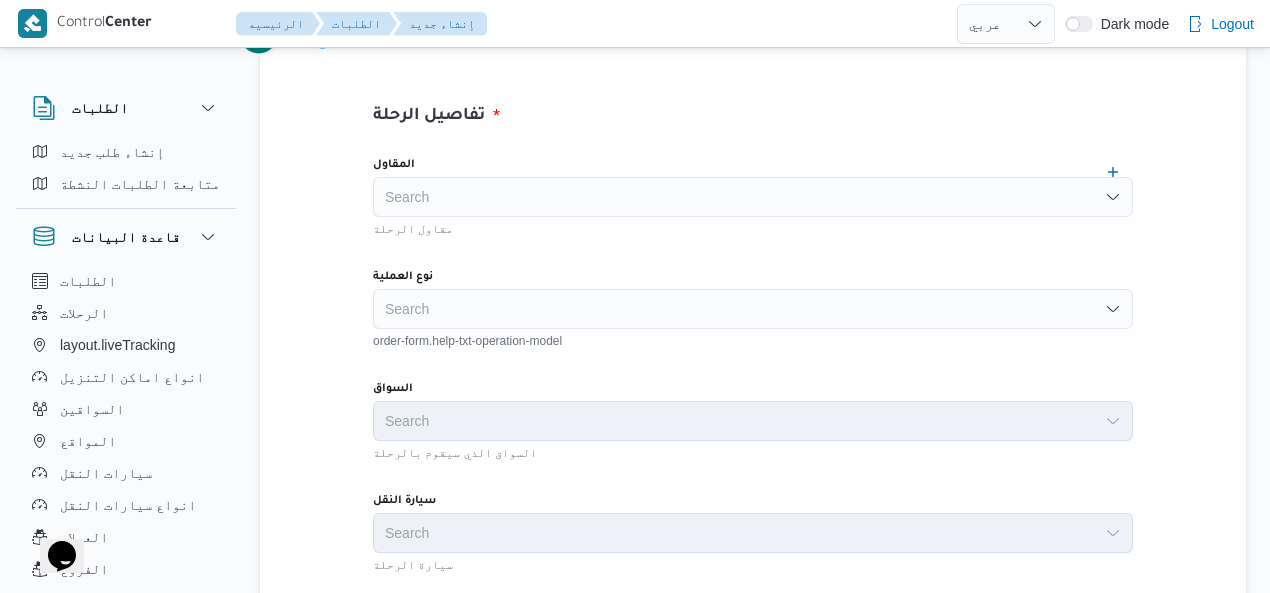 drag, startPoint x: 1115, startPoint y: 347, endPoint x: 1034, endPoint y: 374, distance: 85.3815 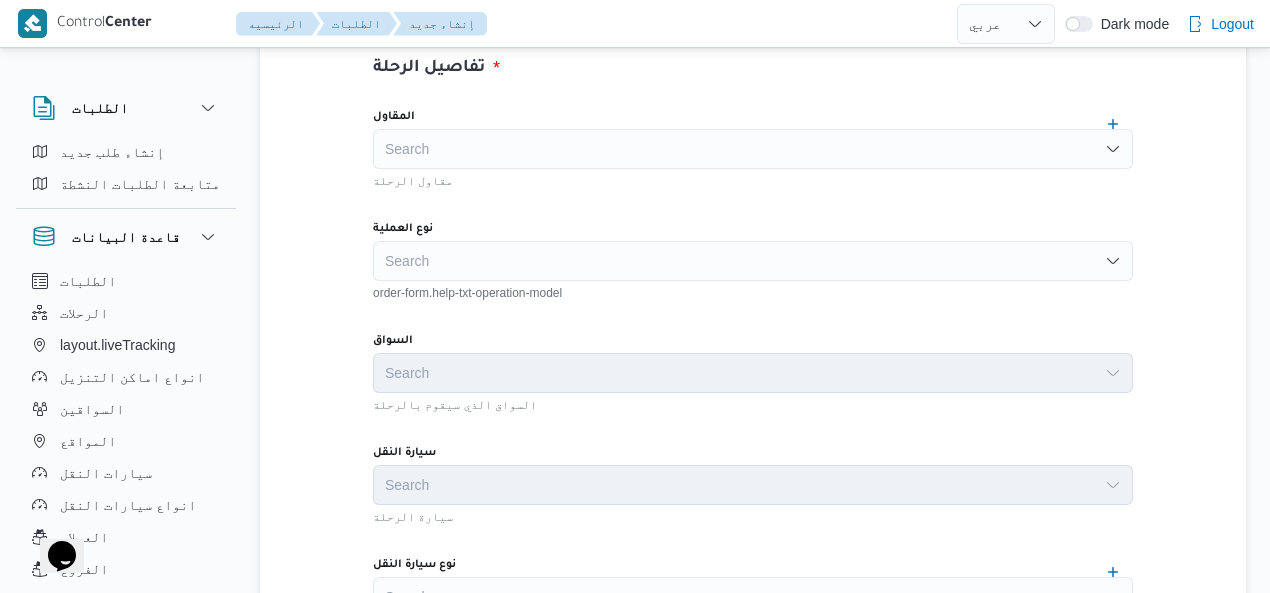 scroll, scrollTop: 33, scrollLeft: 0, axis: vertical 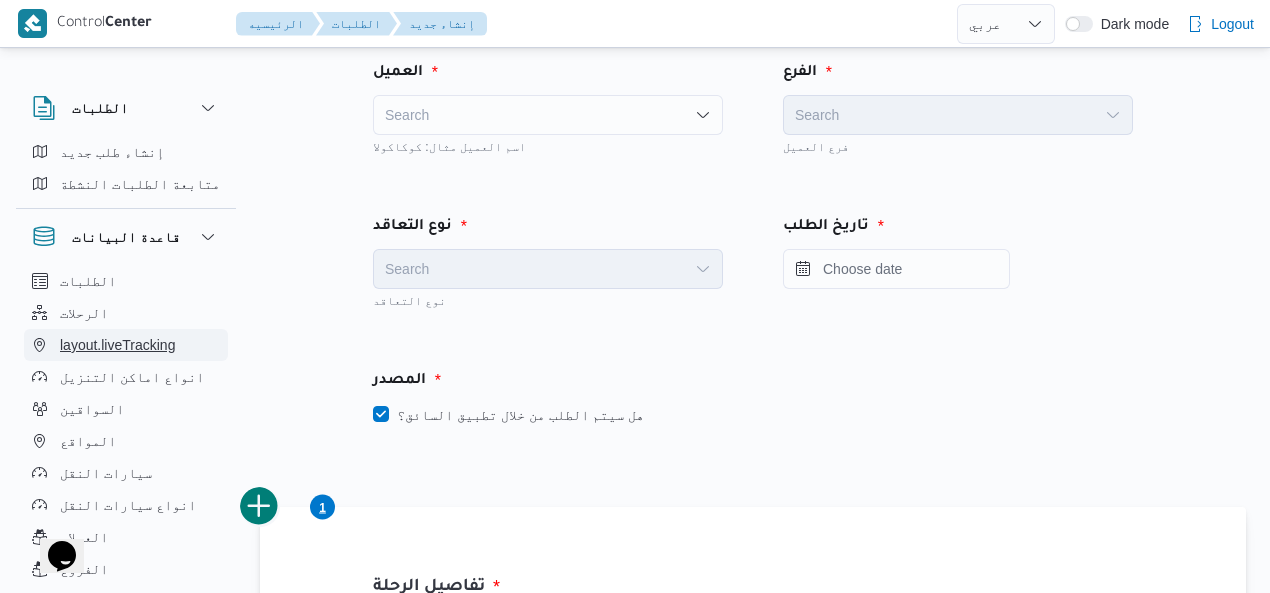 click on "layout.liveTracking" at bounding box center [117, 345] 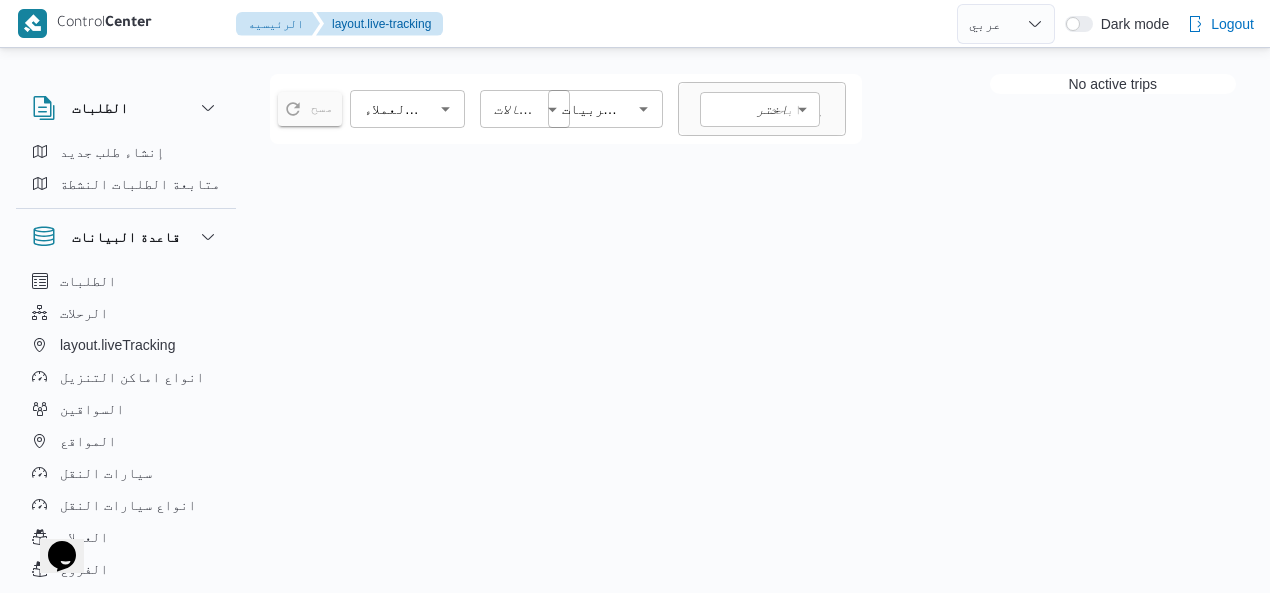 scroll, scrollTop: 0, scrollLeft: 0, axis: both 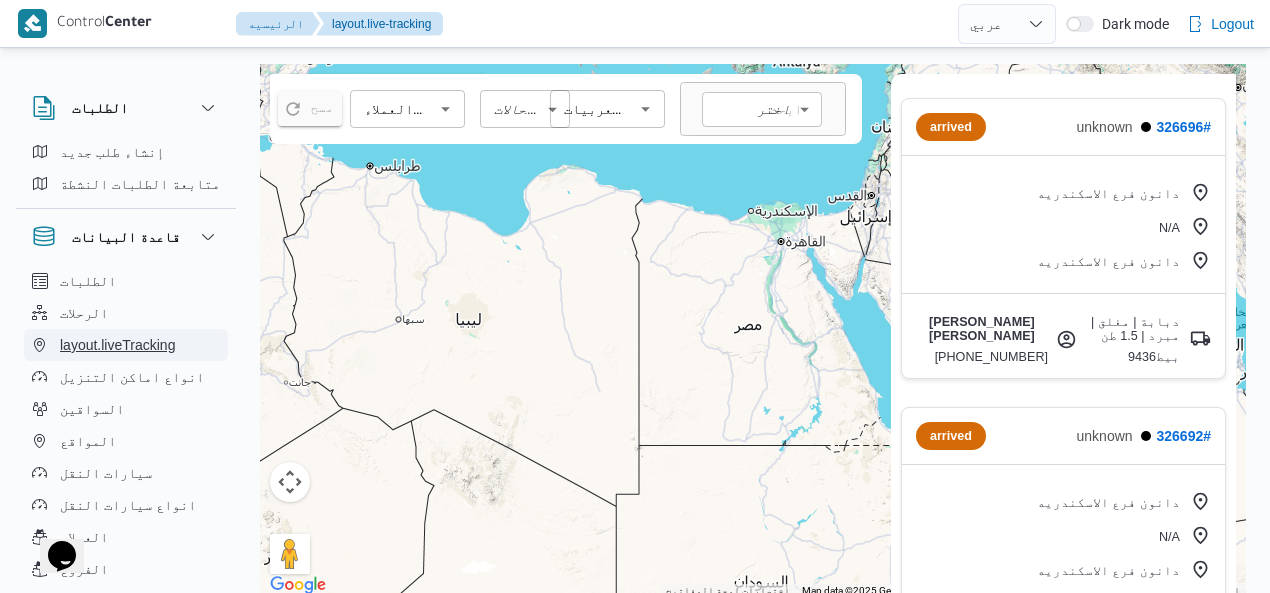 drag, startPoint x: 102, startPoint y: 338, endPoint x: 375, endPoint y: 127, distance: 345.03622 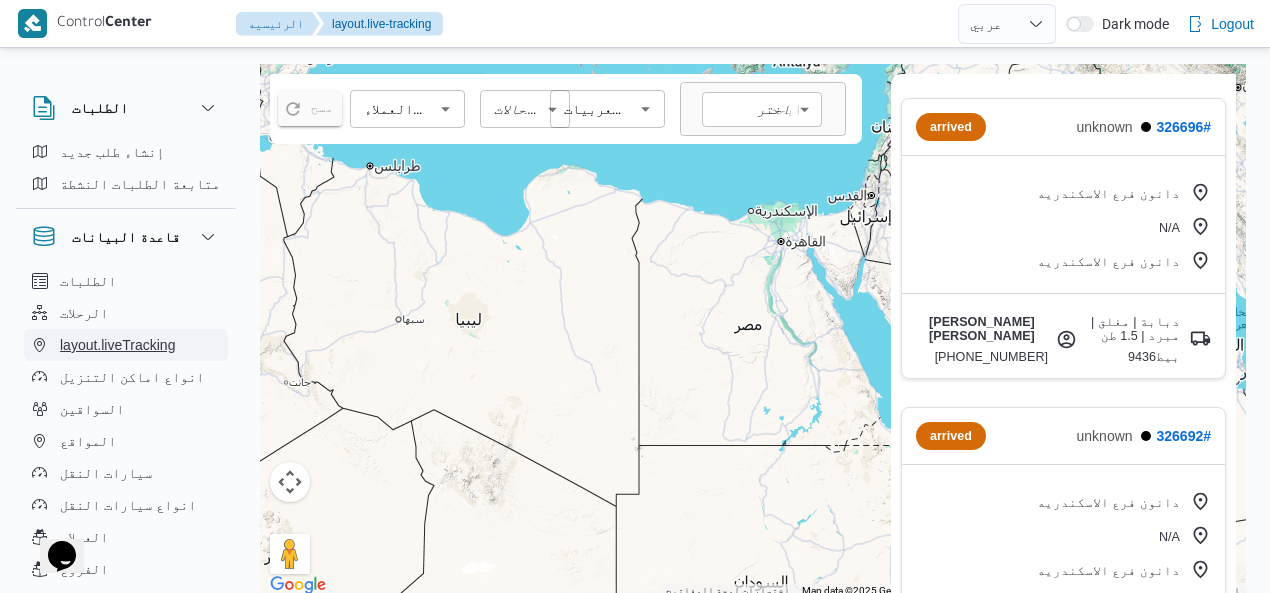 click on "الطلبات إنشاء طلب جديد متابعة الطلبات النشطة قاعدة البيانات الطلبات الرحلات layout.liveTracking انواع اماكن التنزيل السواقين المواقع سيارات النقل انواع سيارات النقل العملاء الفروع عقود العملاء المقاولين عقود المقاولين اجهزة التليفون مستخدمين العملاء المشاريع SP Projects المشرفين المشرفين Tags مسح ​ كل الحالات ​ ​ اختر ​ ​ ← تحريك لليسار → تحريك لليمين ↑ تحريك للأعلى ↓ تحريك للأسفل + تكبير - تصغير Home انتقال إلى اليسار بنسبة 75% End انتقال إلى اليمين بنسبة 75% Page Up انتقال إلى الأعلى بنسبة 75% Page Down انتقال إلى الأسفل بنسبة 75% للتنقّل، يُرجى الضغط على مفاتيح الأسهم. خريطة 200 كم" at bounding box center [635, 337] 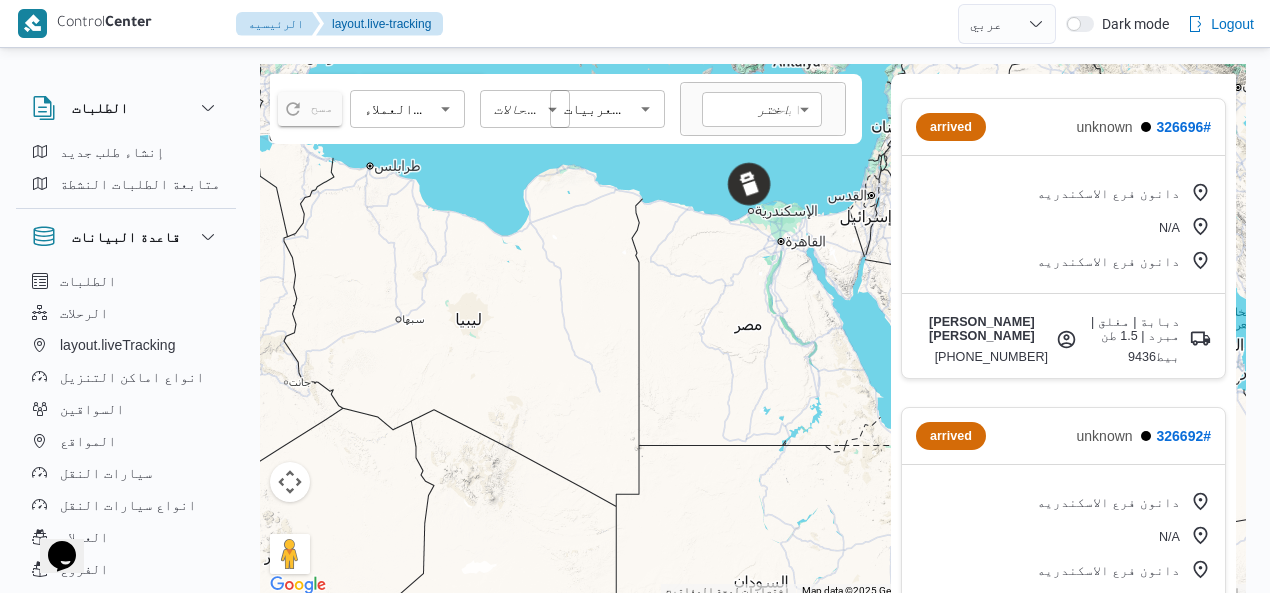 click on "دانون فرع الاسكندريه  N/A دانون فرع الاسكندريه" at bounding box center [1063, 228] 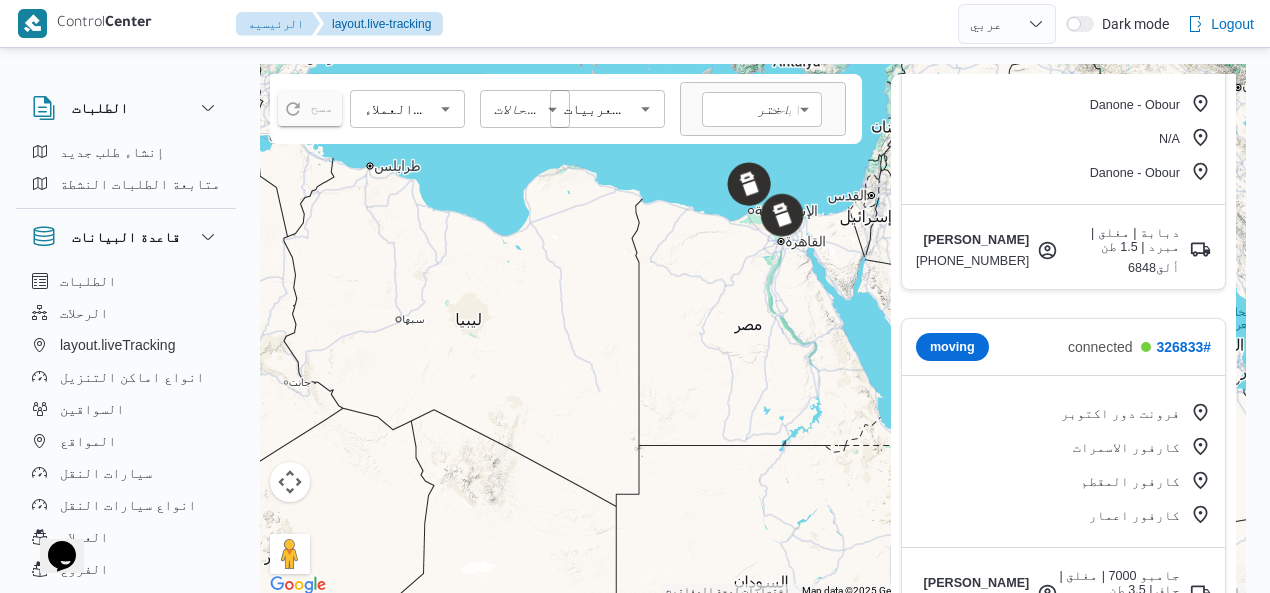 scroll, scrollTop: 1050, scrollLeft: 0, axis: vertical 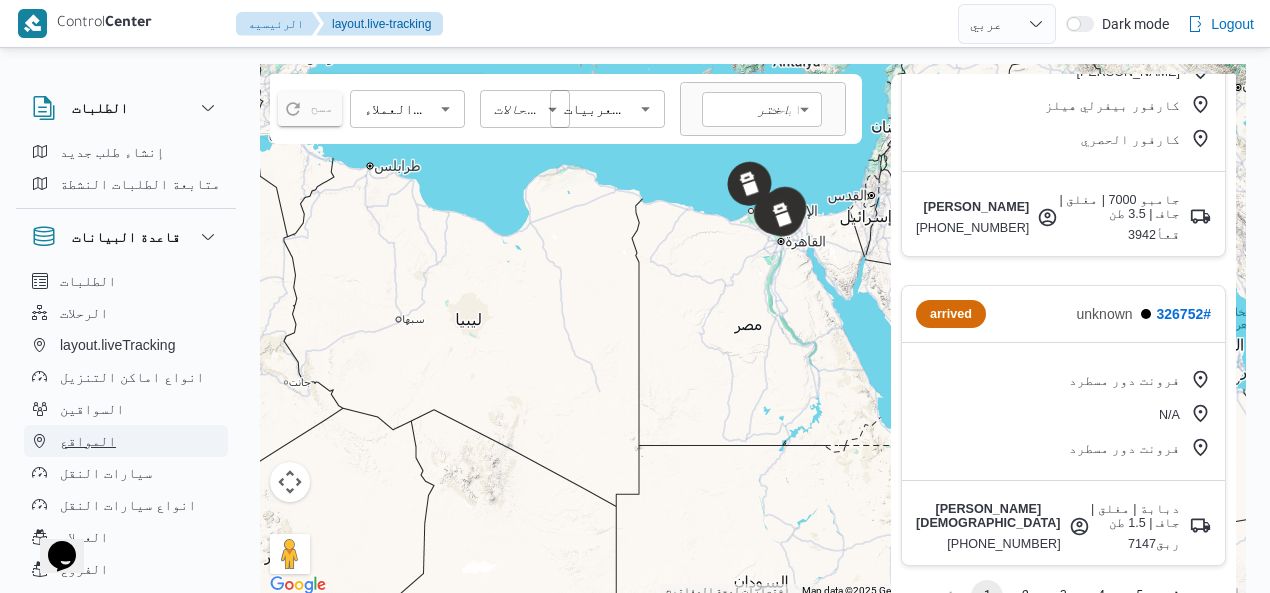 click on "المواقع" at bounding box center [126, 441] 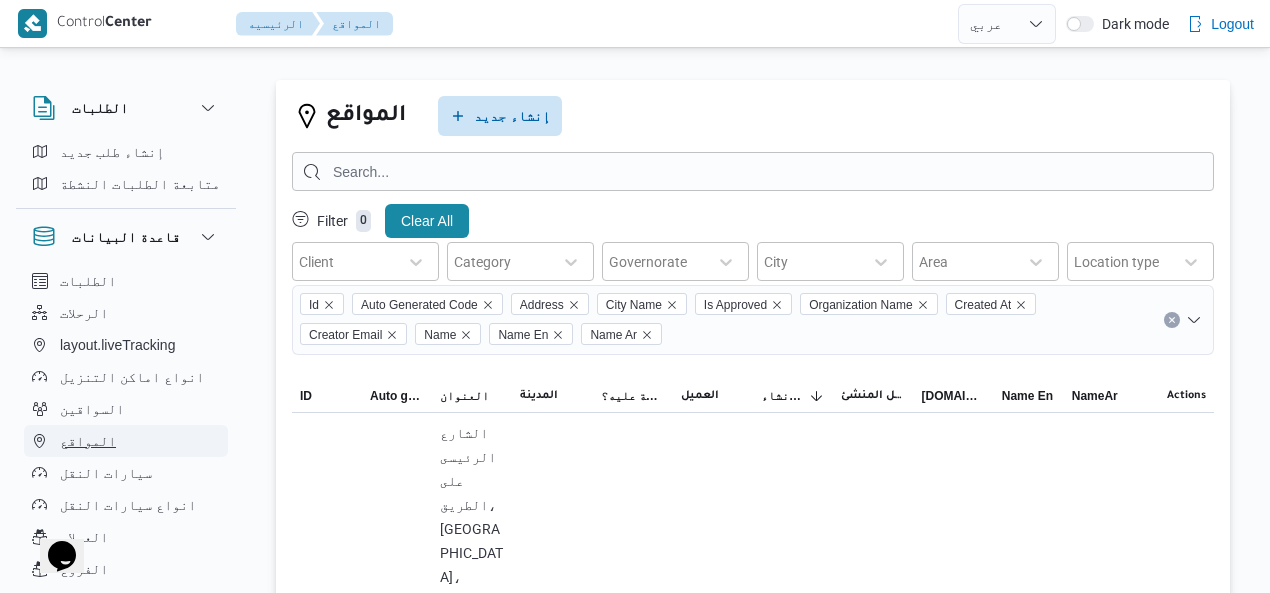 click on "المواقع" at bounding box center [126, 441] 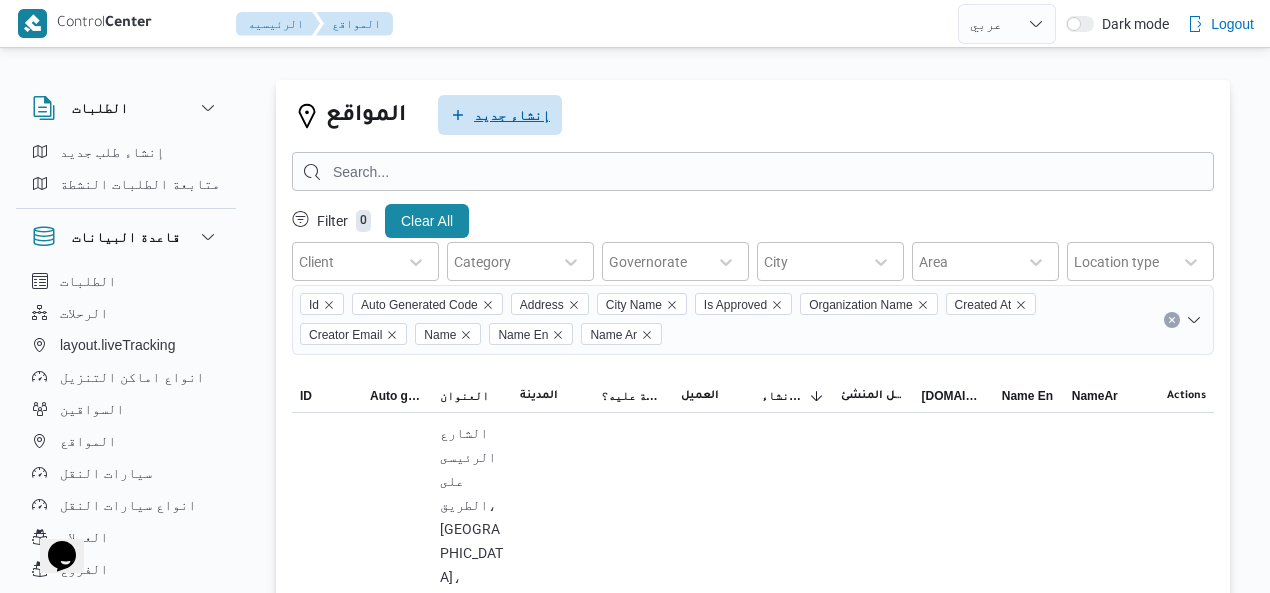 click on "إنشاء جديد" at bounding box center [512, 115] 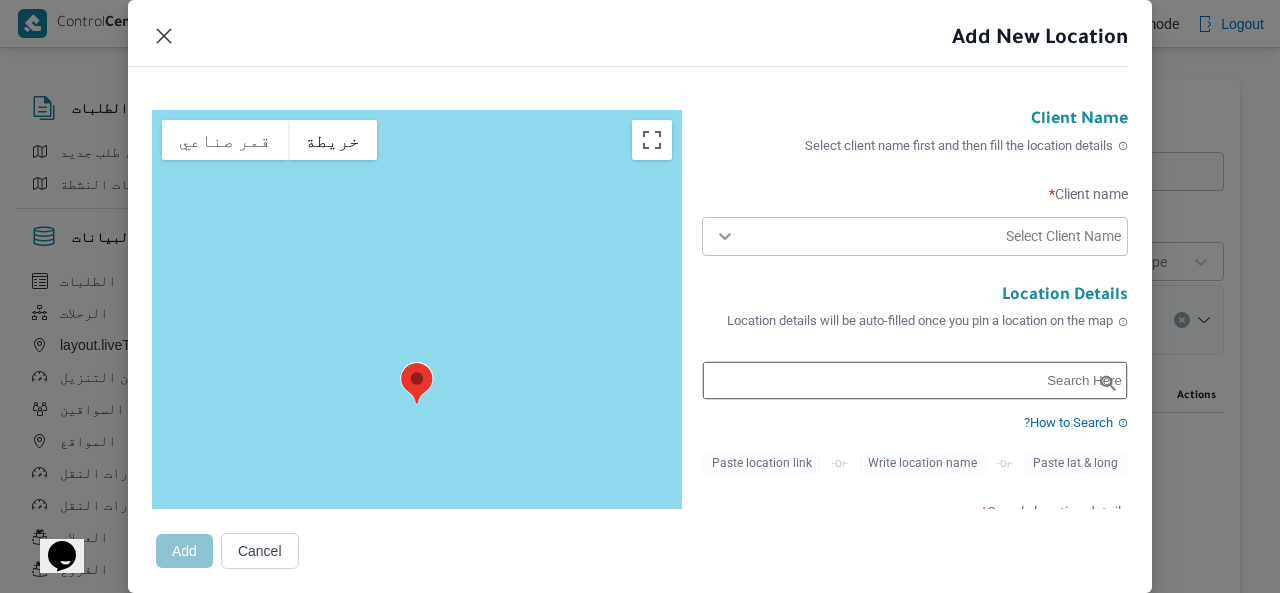 click 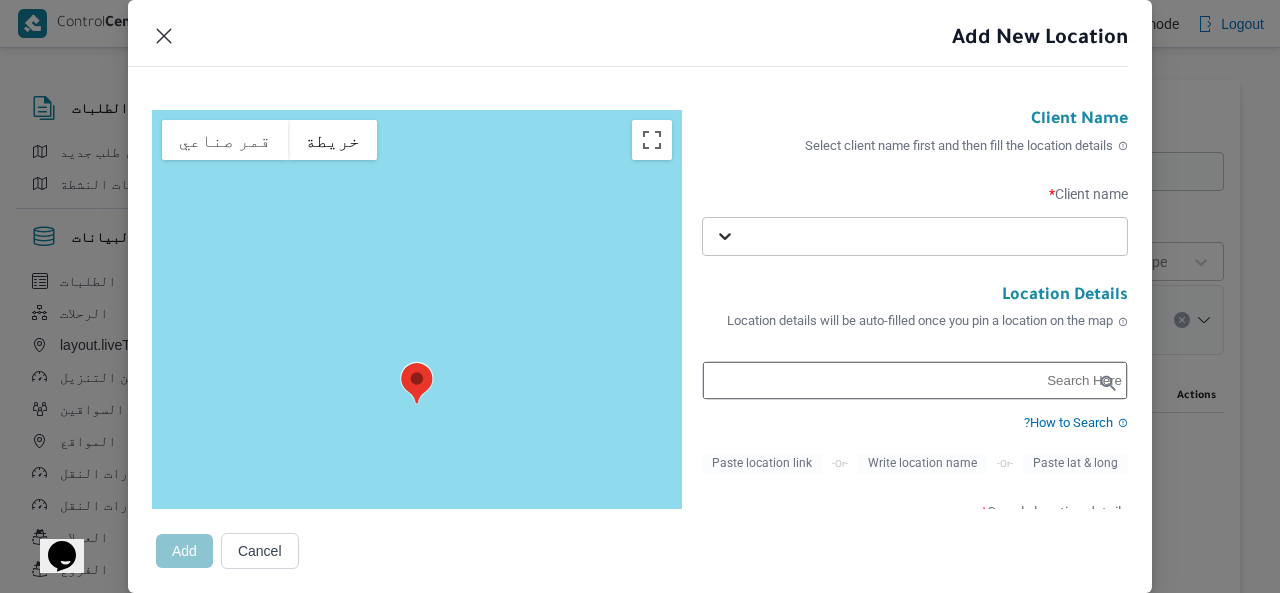 click 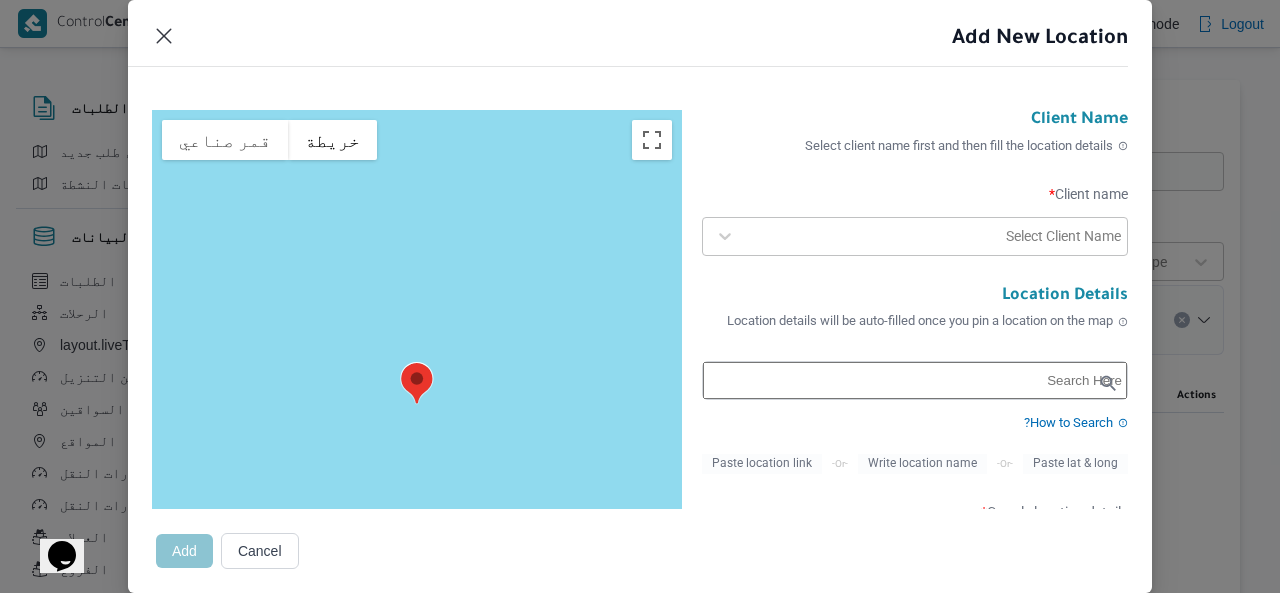 drag, startPoint x: 1136, startPoint y: 238, endPoint x: 1137, endPoint y: 251, distance: 13.038404 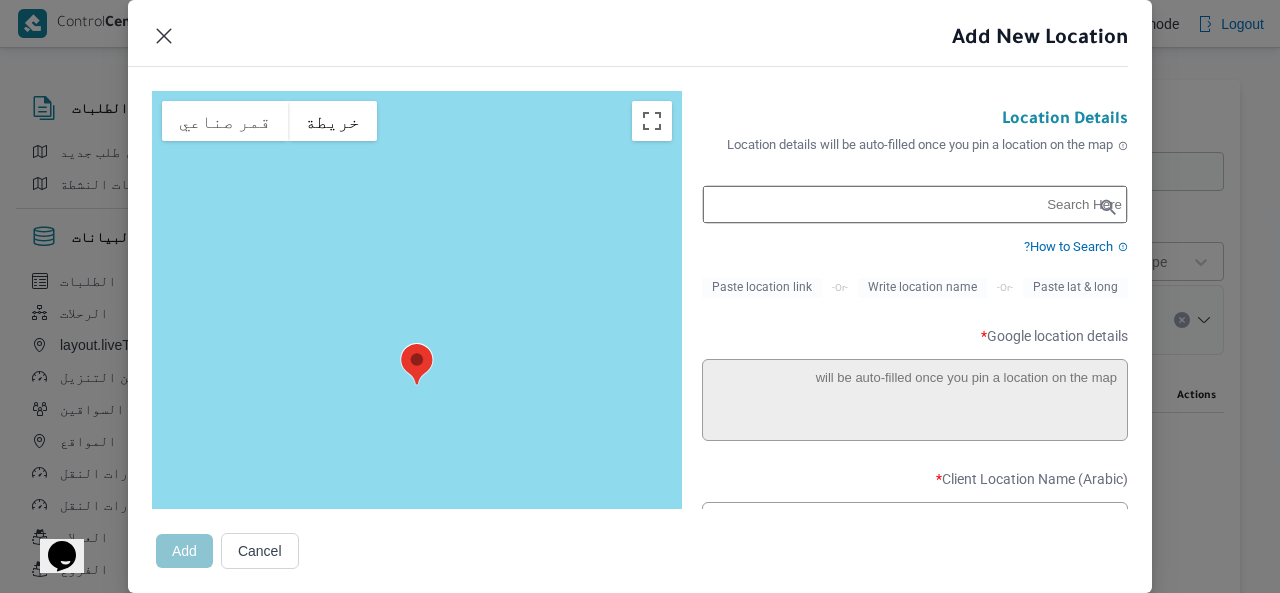 scroll, scrollTop: 165, scrollLeft: 0, axis: vertical 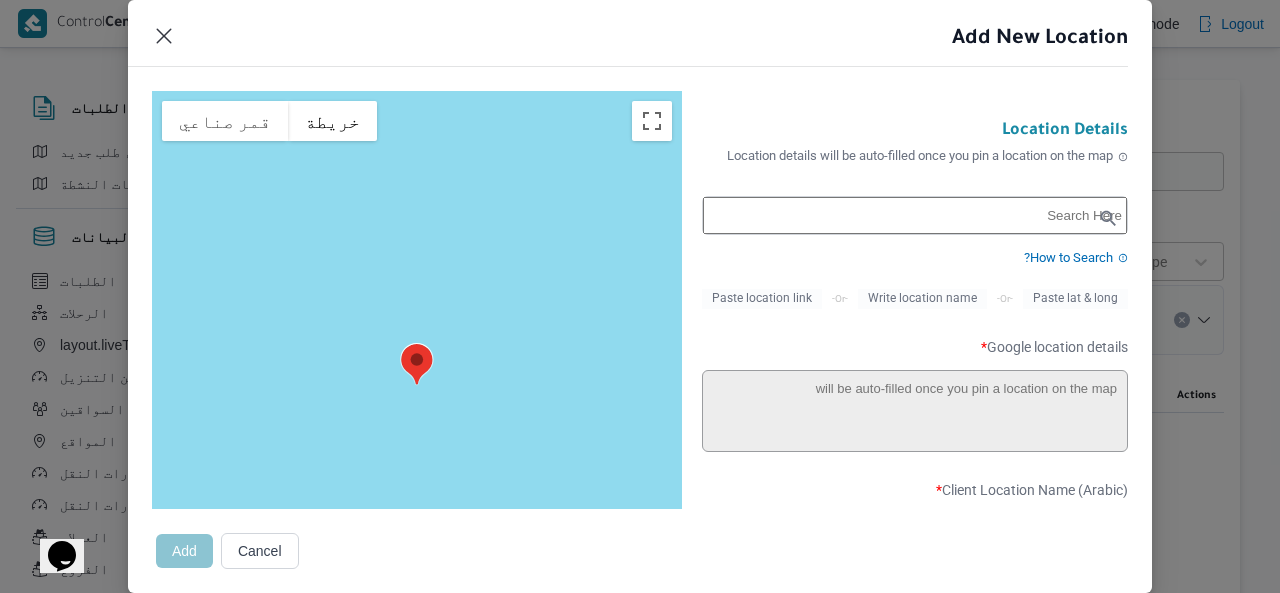 click at bounding box center [915, 215] 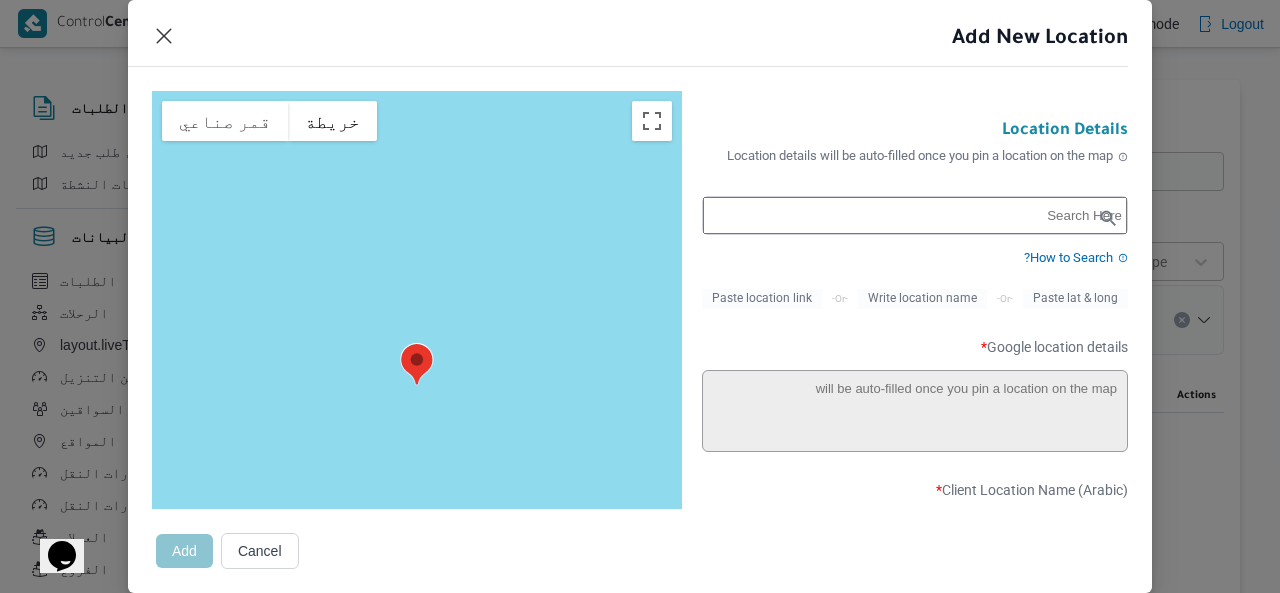 click at bounding box center (915, 215) 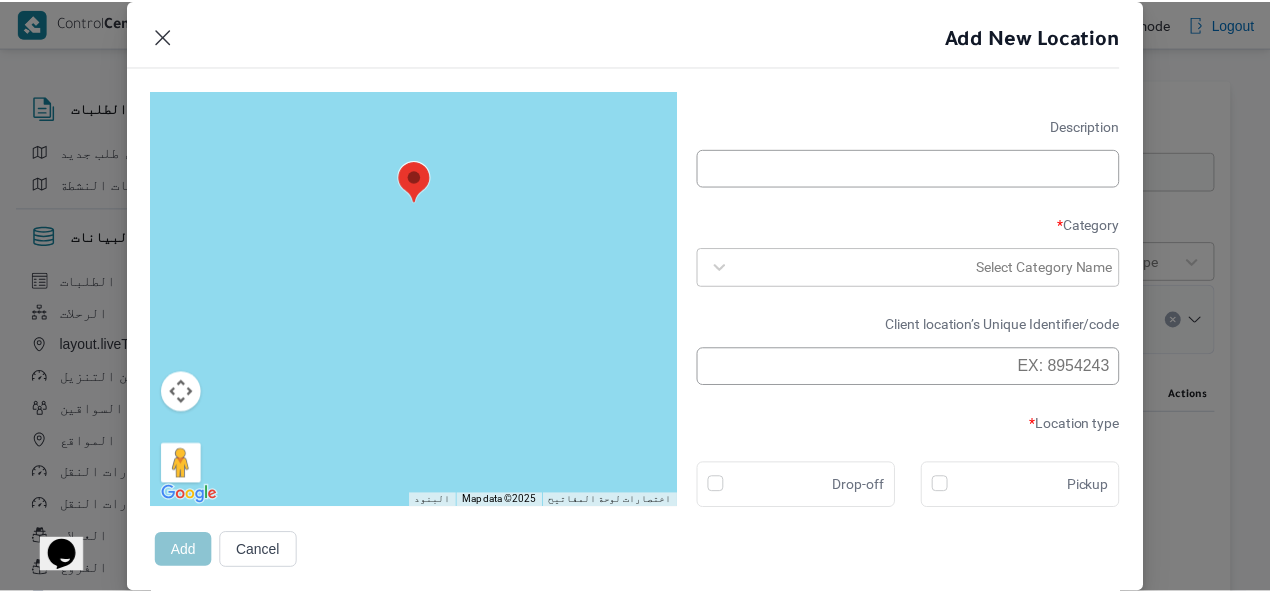 scroll, scrollTop: 849, scrollLeft: 0, axis: vertical 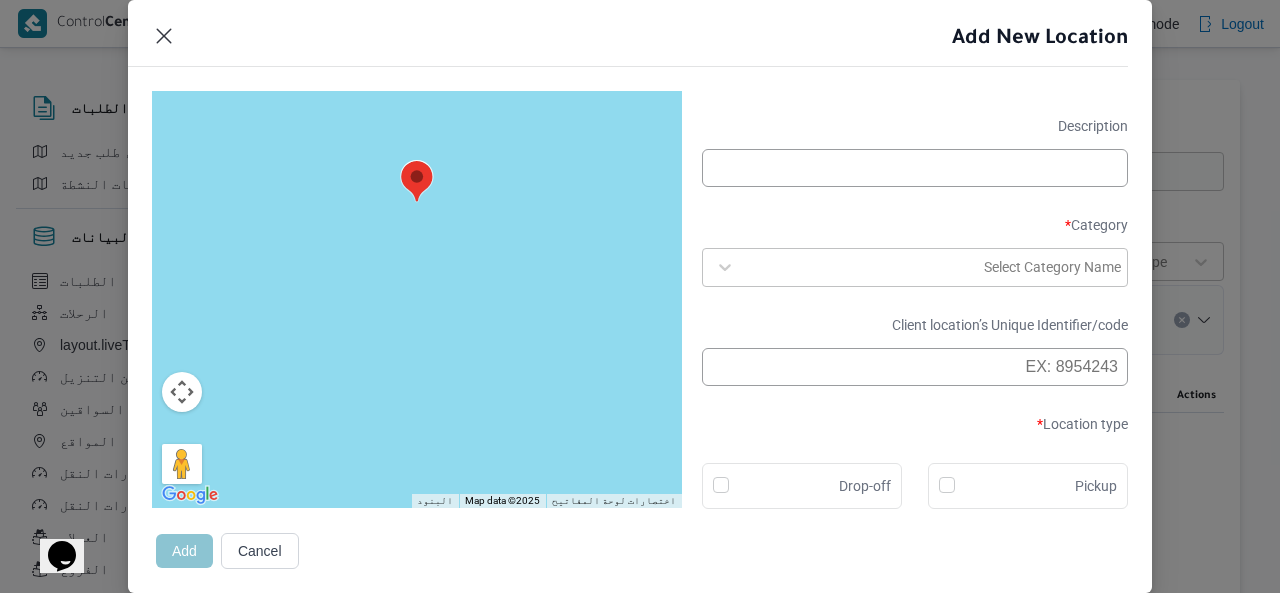 click on "Cancel" at bounding box center (260, 551) 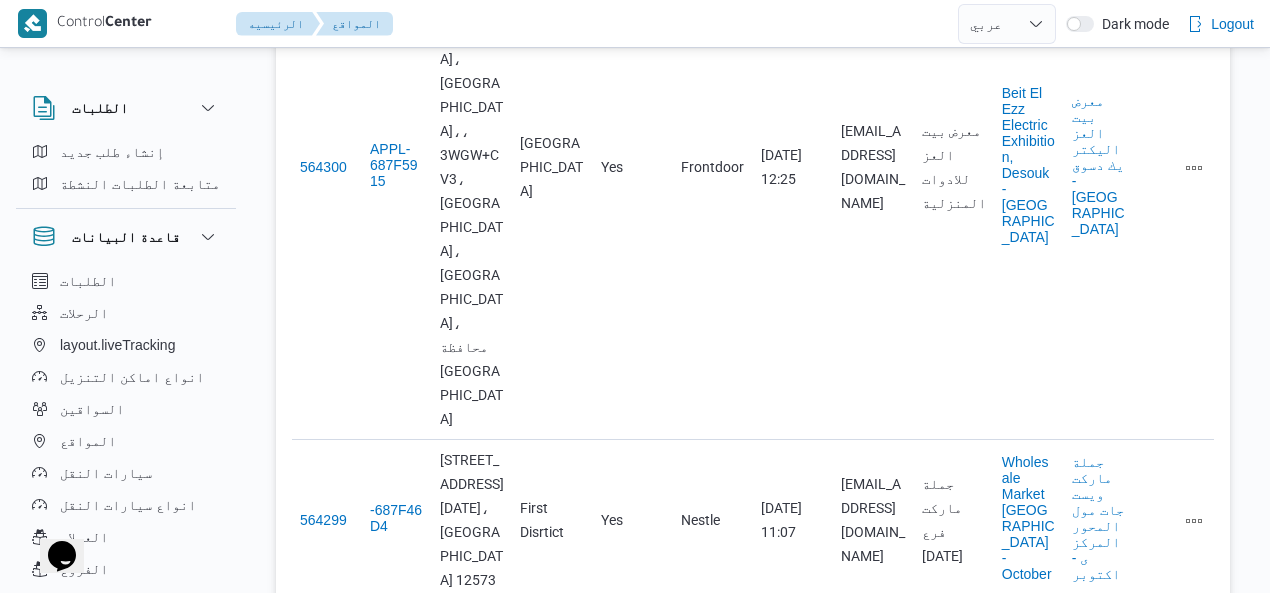scroll, scrollTop: 1037, scrollLeft: 0, axis: vertical 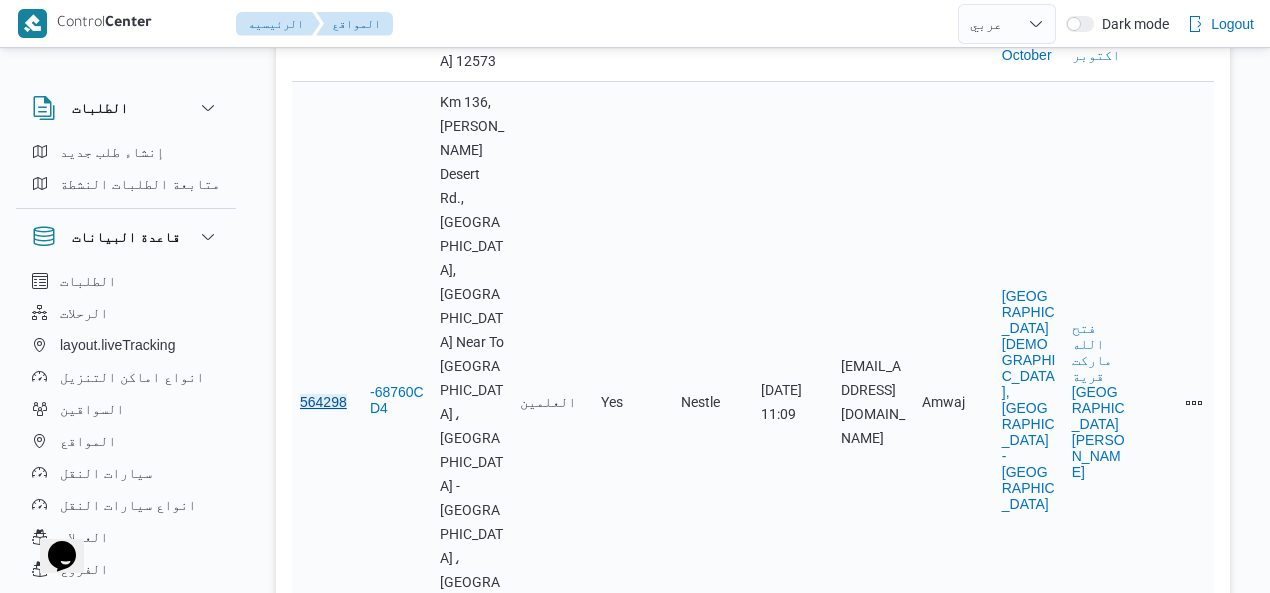 click on "564298" at bounding box center [323, 402] 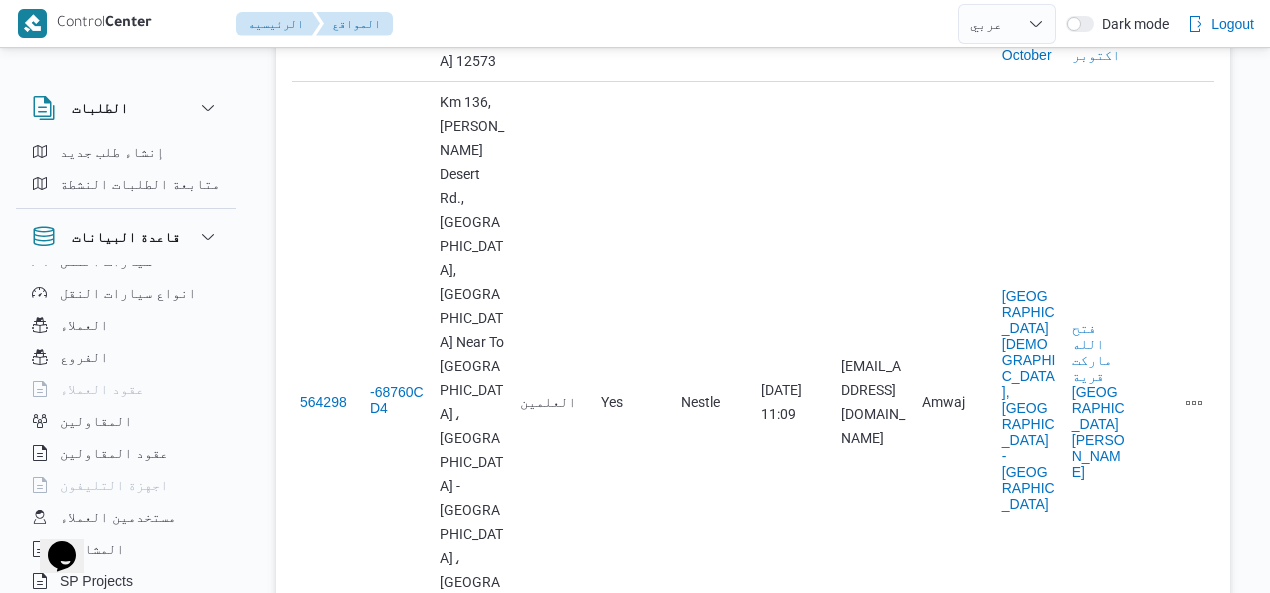 scroll, scrollTop: 214, scrollLeft: 0, axis: vertical 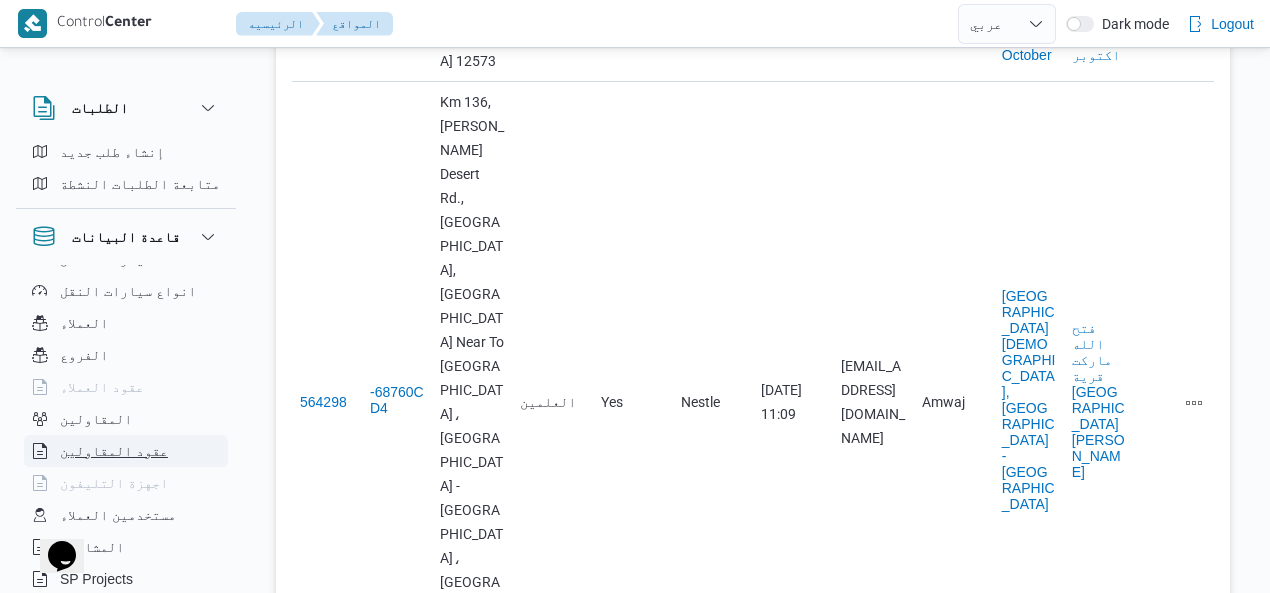 click on "عقود المقاولين" at bounding box center [114, 451] 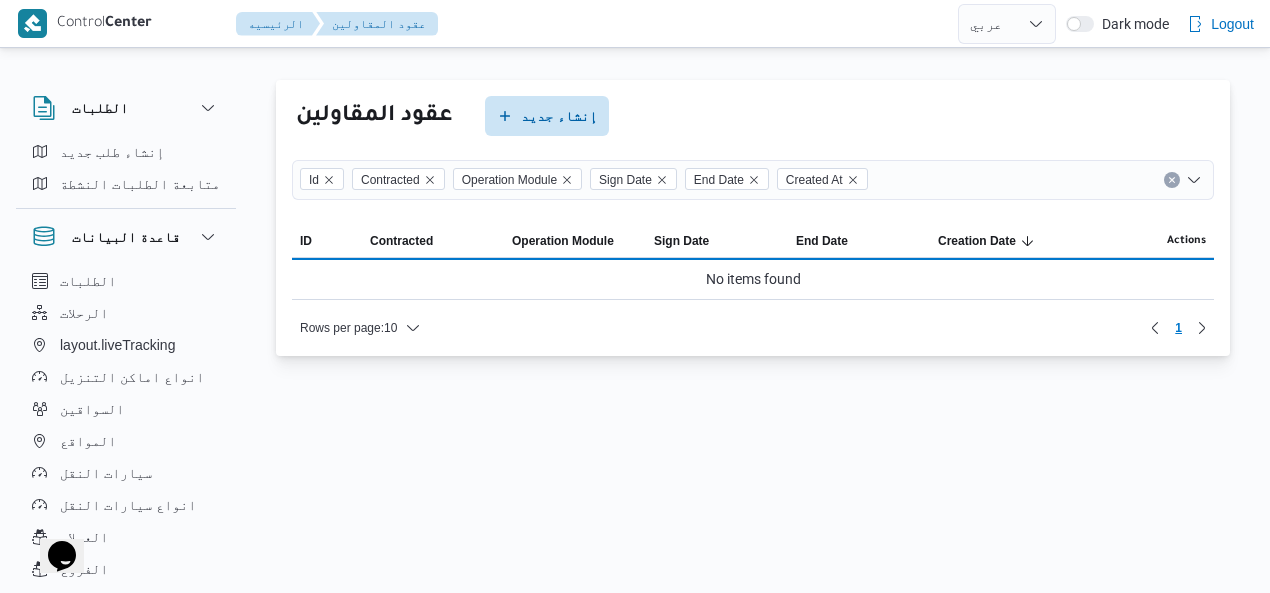 scroll, scrollTop: 0, scrollLeft: 0, axis: both 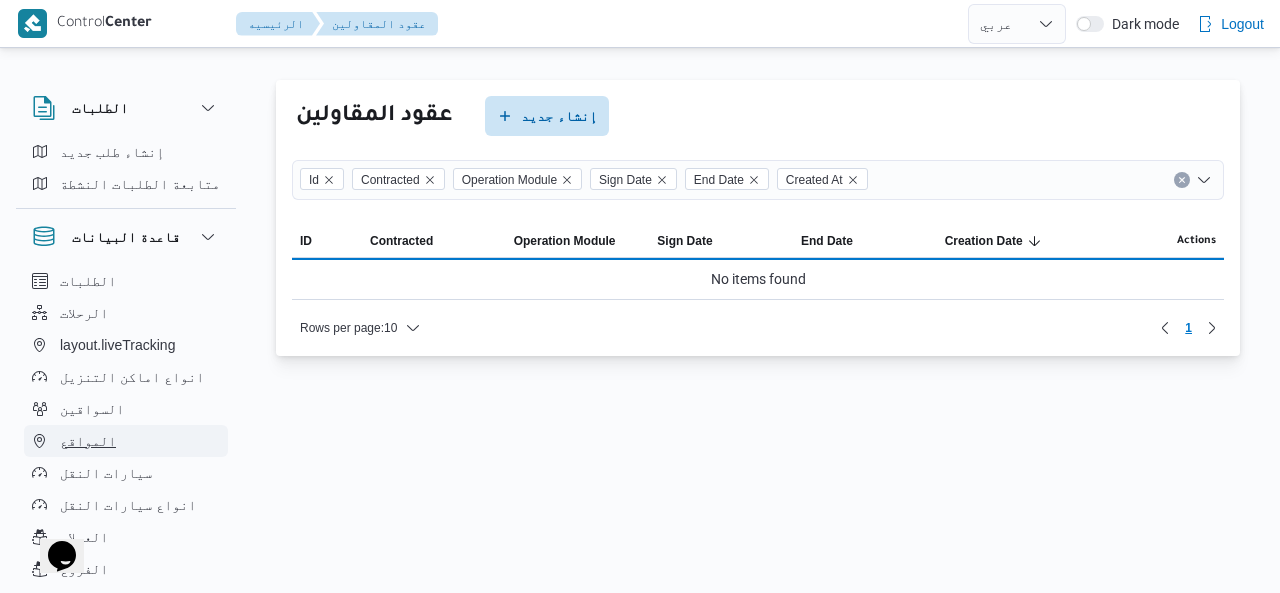 click on "المواقع" at bounding box center [126, 441] 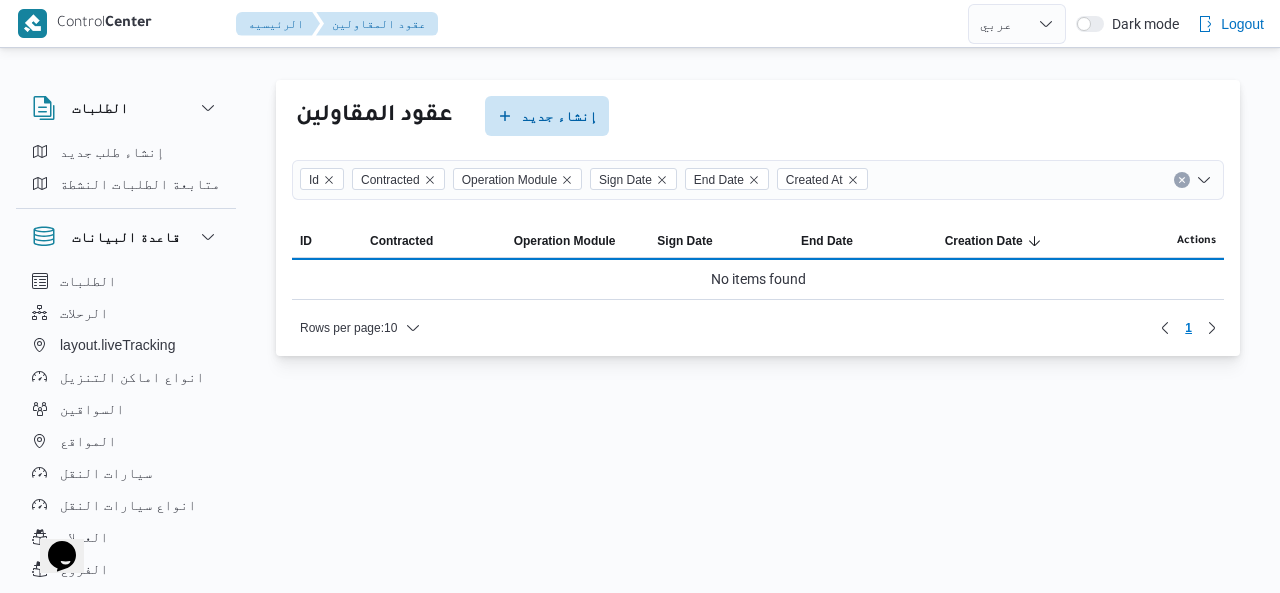 select on "ar" 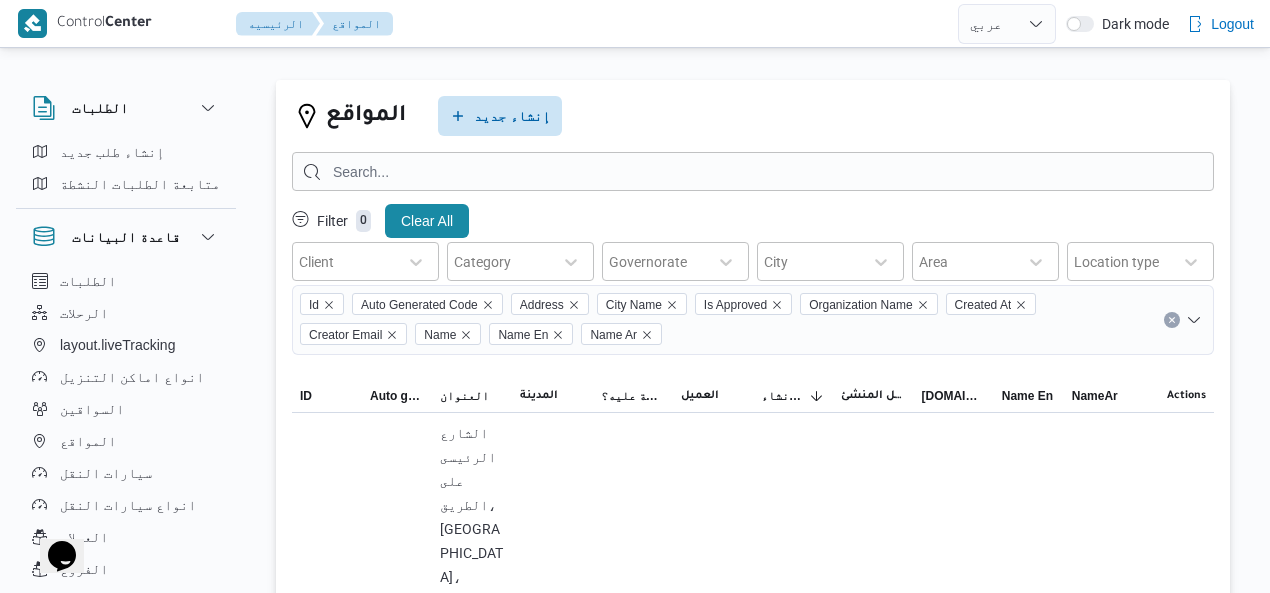 click on "الطلبات الرحلات layout.liveTracking انواع اماكن التنزيل السواقين المواقع سيارات النقل انواع سيارات النقل العملاء الفروع عقود العملاء المقاولين عقود المقاولين اجهزة التليفون مستخدمين العملاء المشاريع SP Projects المشرفين المشرفين Tags" at bounding box center (126, 481) 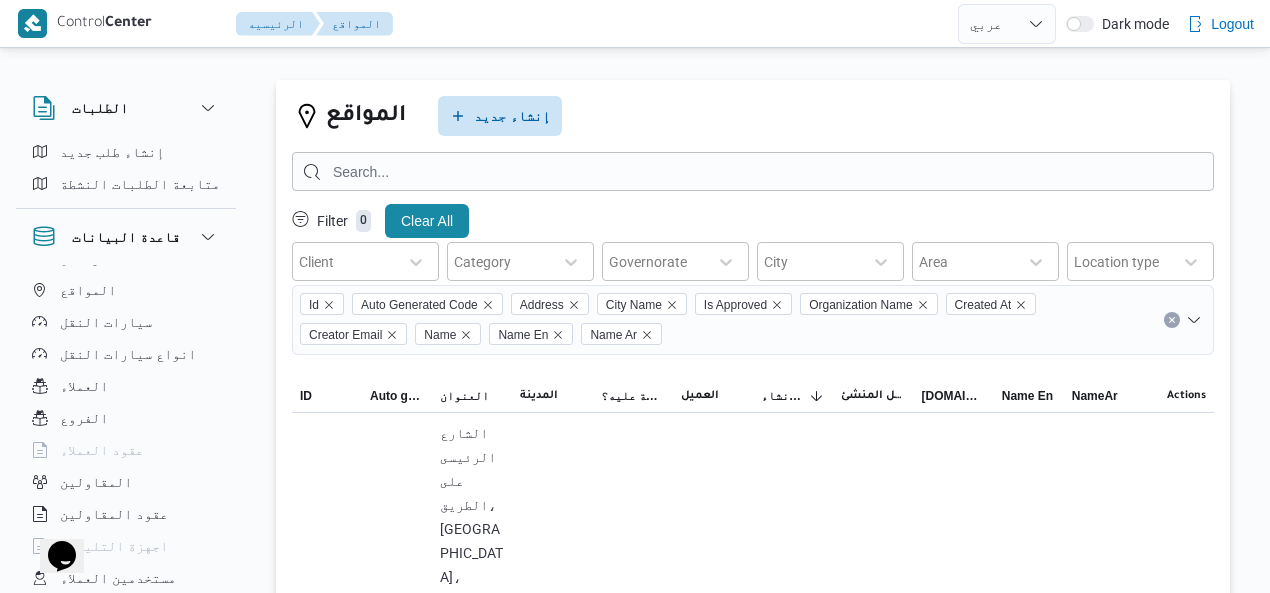 scroll, scrollTop: 214, scrollLeft: 0, axis: vertical 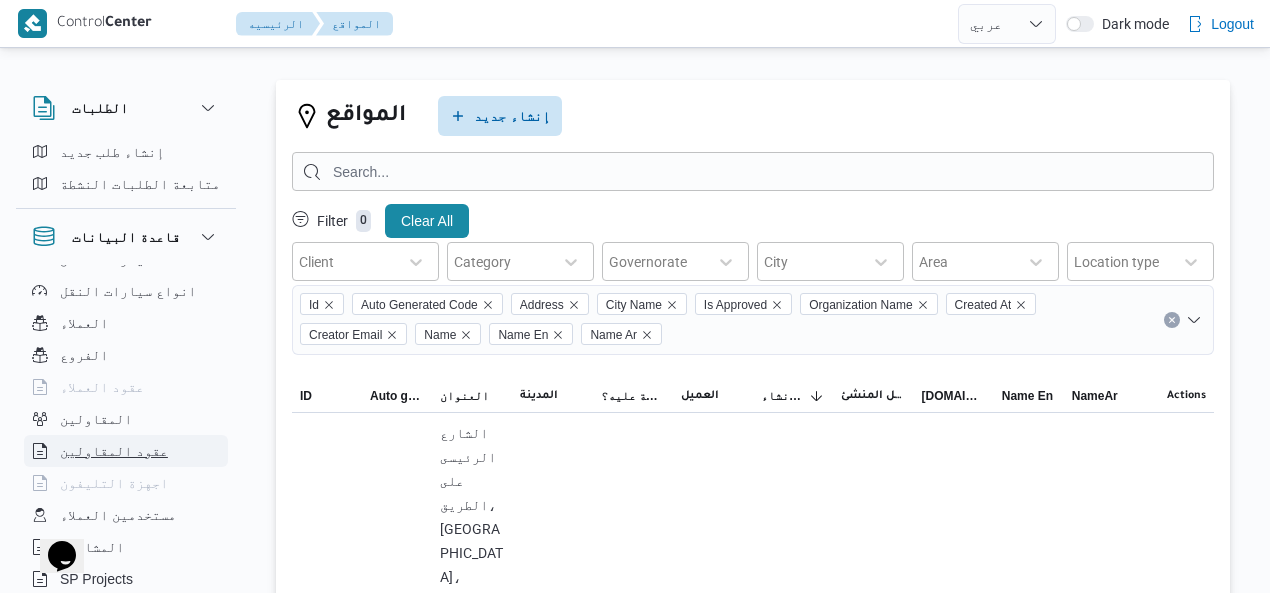 click on "عقود المقاولين" at bounding box center [126, 451] 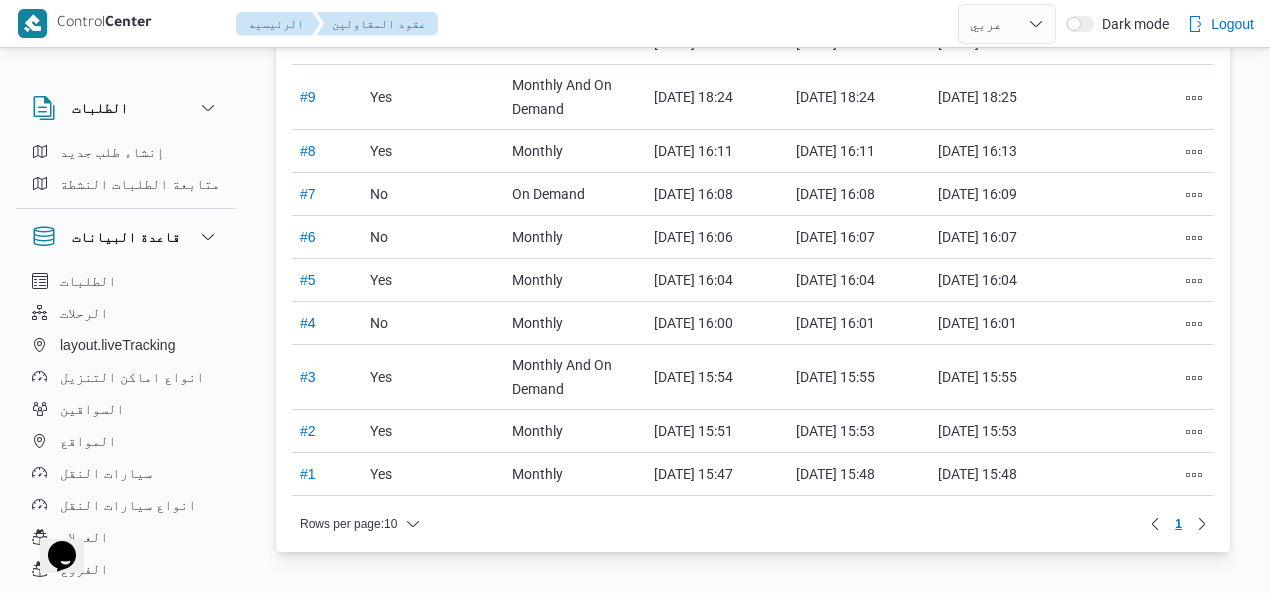 scroll, scrollTop: 0, scrollLeft: 0, axis: both 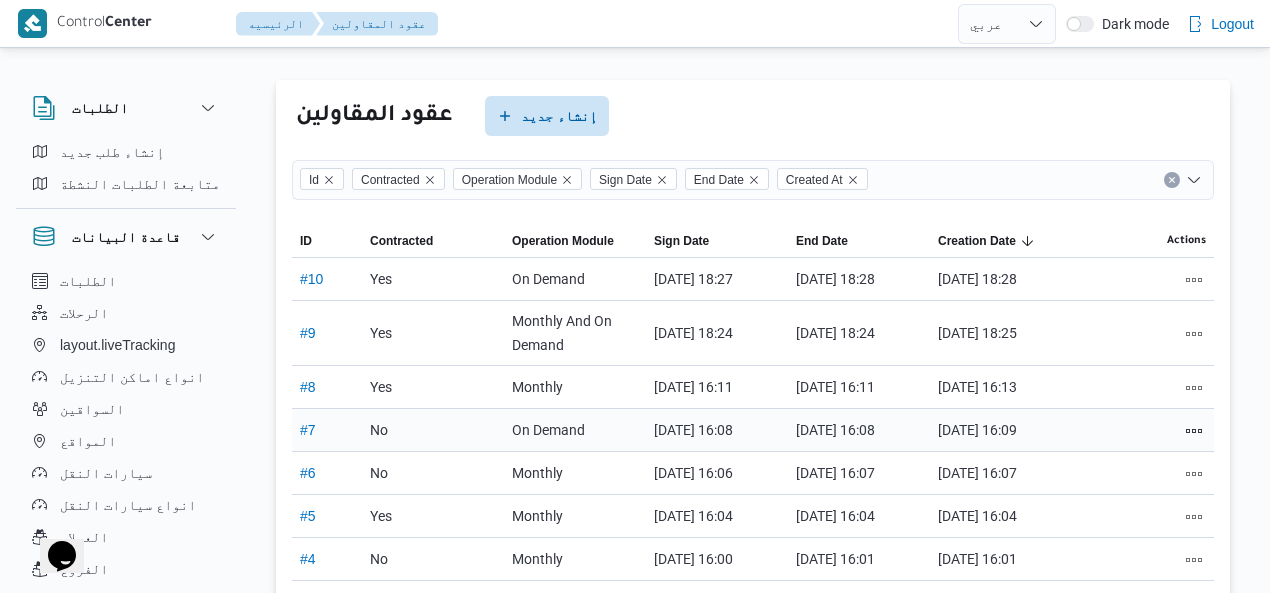 click on "No" at bounding box center (433, 430) 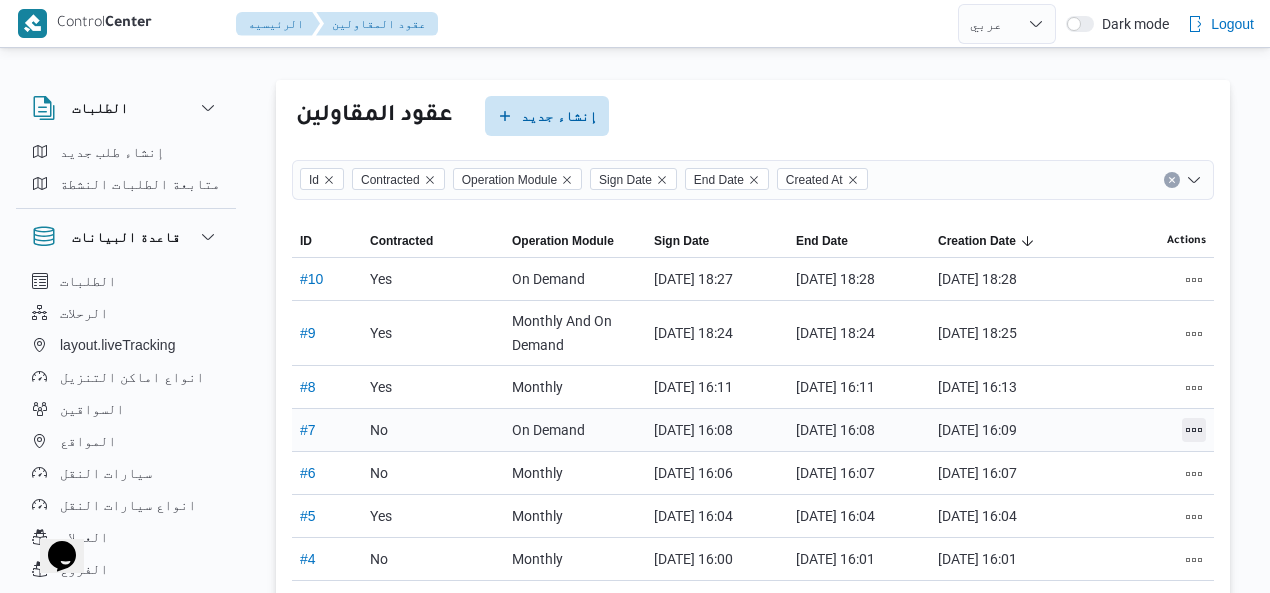 click at bounding box center [1194, 430] 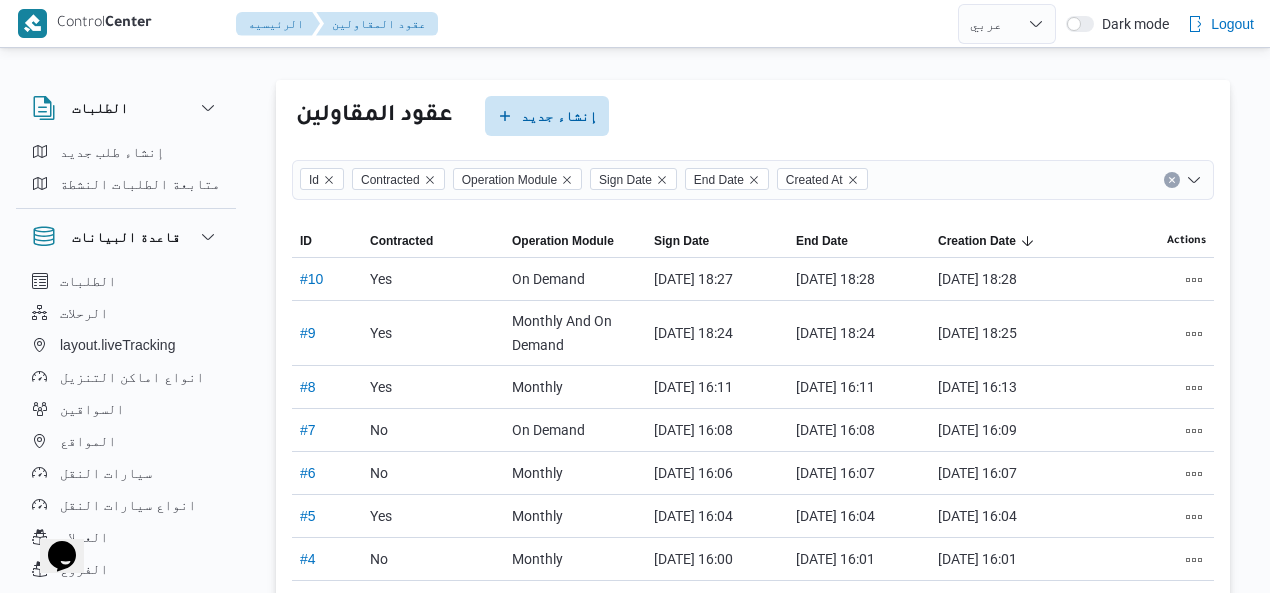 click on "عقود المقاولين  إنشاء جديد  Id Contracted Operation Module Sign Date End Date Created At Sorting This table contains 10 rows out of 10 rows; Page 1 of 1. ID Click to sort in ascending order Contracted Click to sort in ascending order Operation Module Click to sort in ascending order Sign Date Click to sort in ascending order End Date Click to sort in ascending order Creation Date Click to sort in ascending order Actions ID # 10 Contracted Yes Operation Module On Demand Sign Date [DATE] 18:27 End Date [DATE] 18:28 Creation Date [DATE] 18:28 ID # 9 Contracted Yes Operation Module Monthly And On Demand Sign Date [DATE] 18:24 End Date [DATE] 18:24 Creation Date [DATE] 18:25 ID # 8 Contracted Yes Operation Module Monthly Sign Date [DATE] 16:11 End Date [DATE] 16:11 Creation Date [DATE] 16:13 ID # 7 Contracted No Operation Module On Demand Sign Date [DATE] 16:08 End Date [DATE] 16:08 Creation Date [DATE] 16:09 ID # 6 Contracted No Monthly" at bounding box center [753, 434] 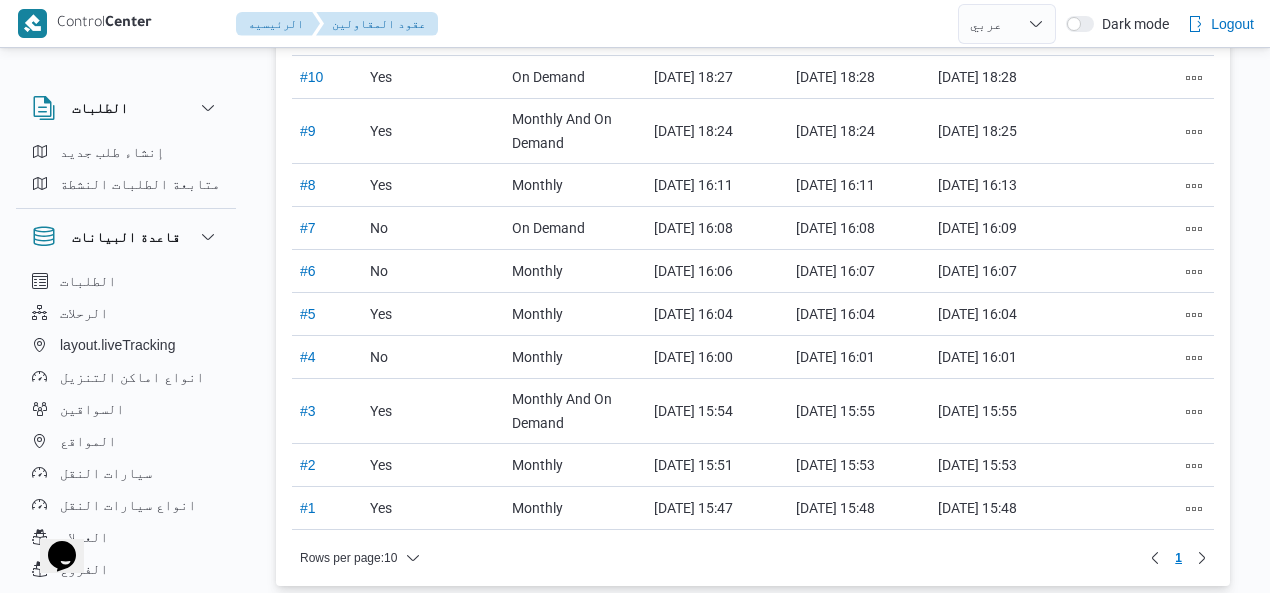 scroll, scrollTop: 246, scrollLeft: 0, axis: vertical 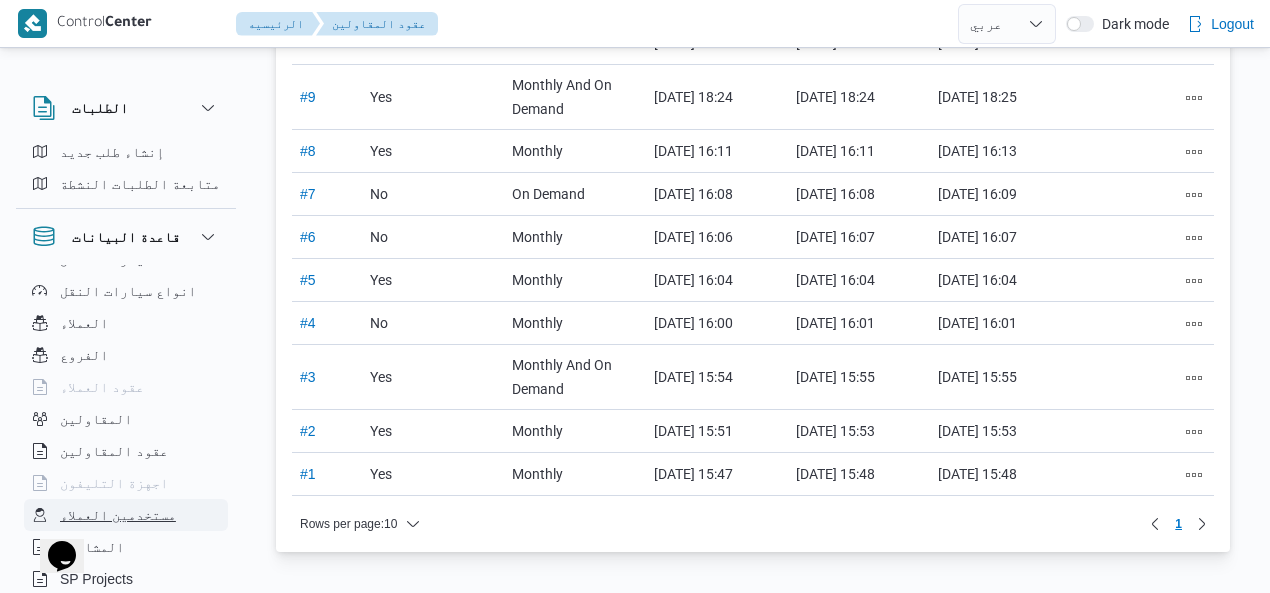 click on "مستخدمين العملاء" at bounding box center [126, 515] 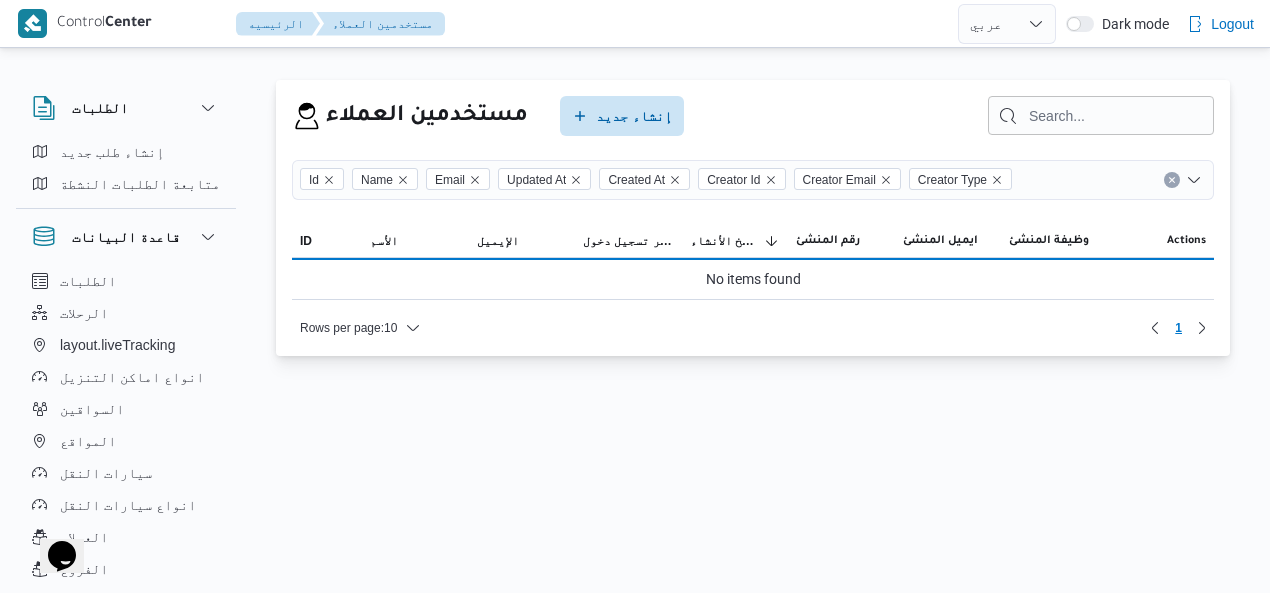 scroll, scrollTop: 0, scrollLeft: 0, axis: both 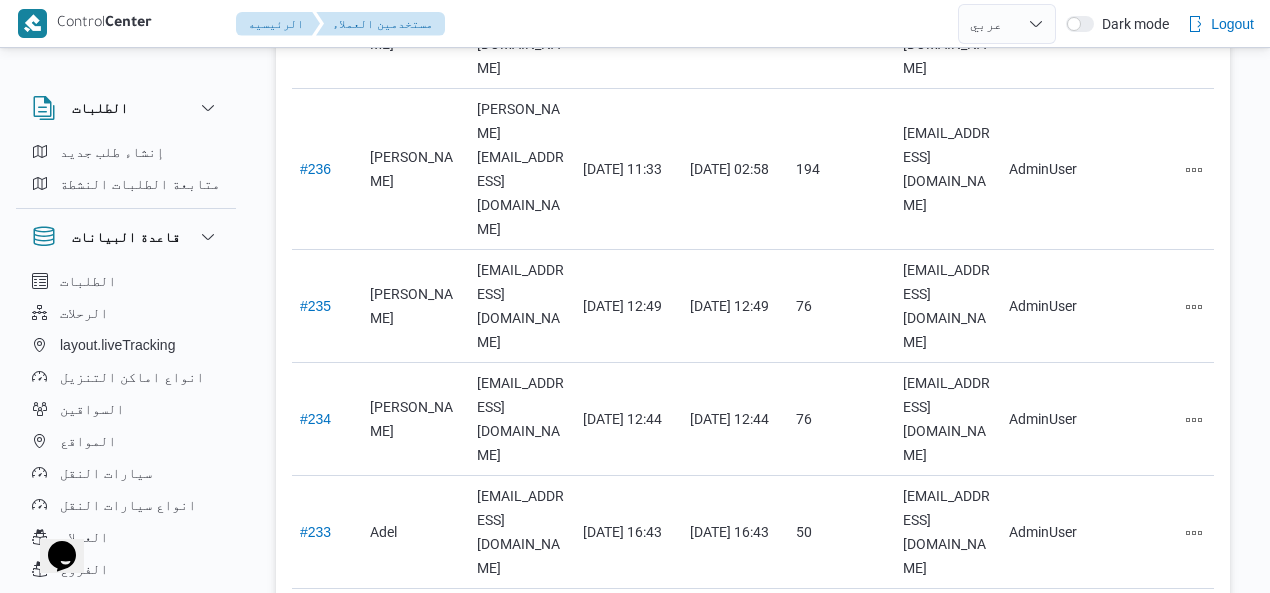 click on "2" at bounding box center [1056, 956] 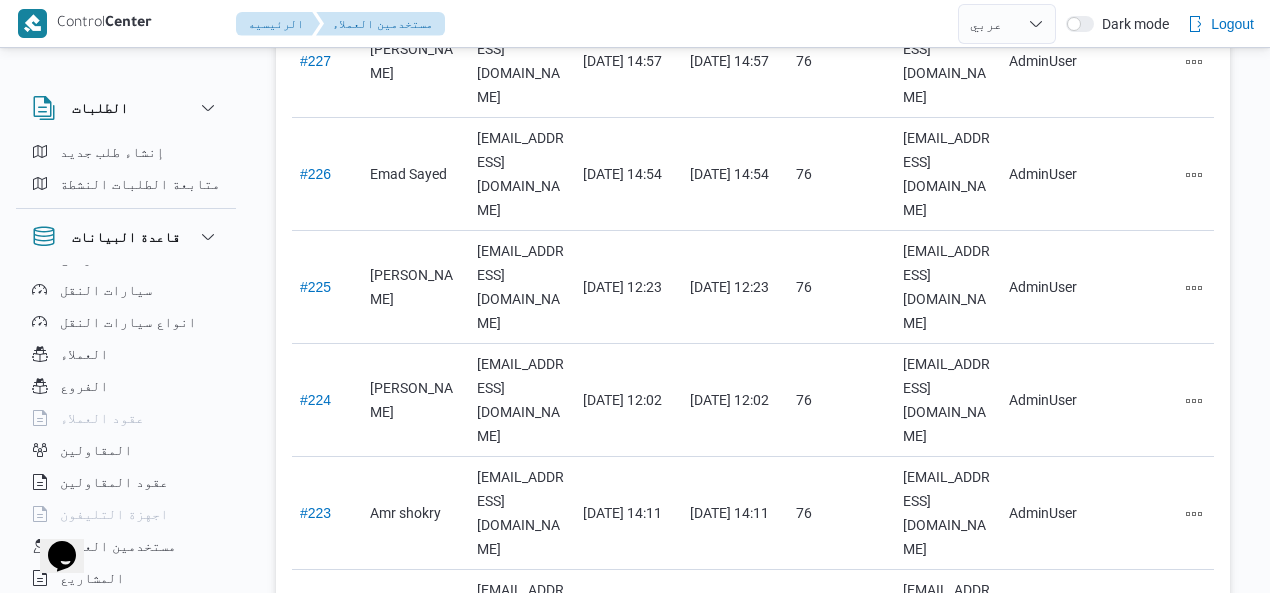 scroll, scrollTop: 185, scrollLeft: 0, axis: vertical 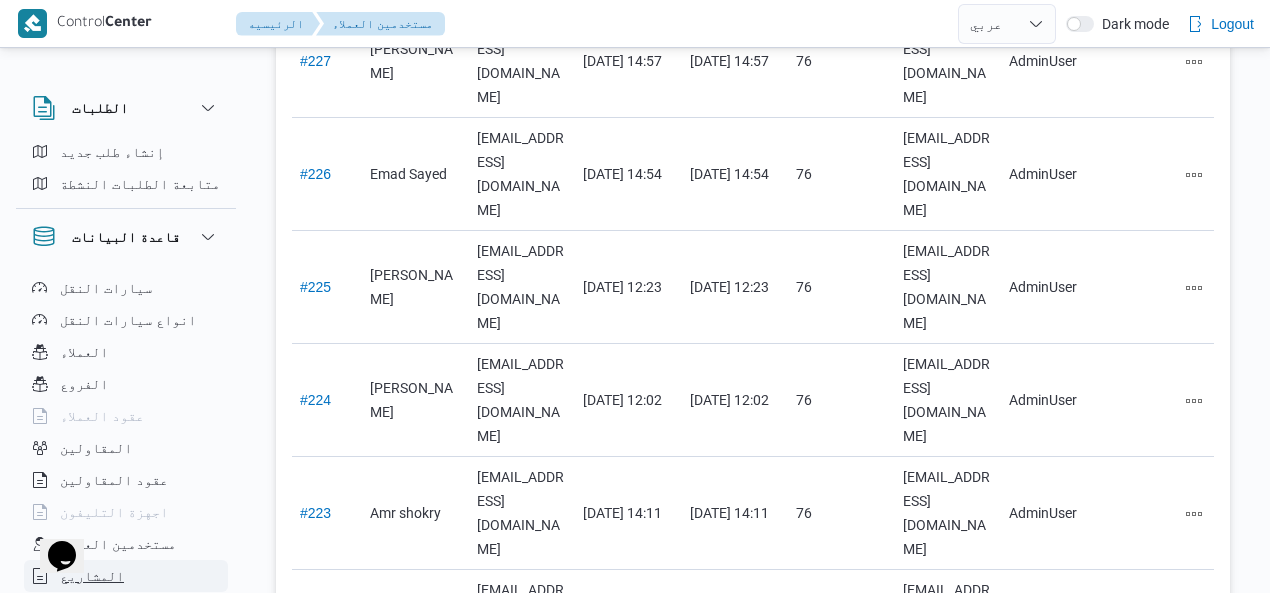 click on "المشاريع" at bounding box center (126, 576) 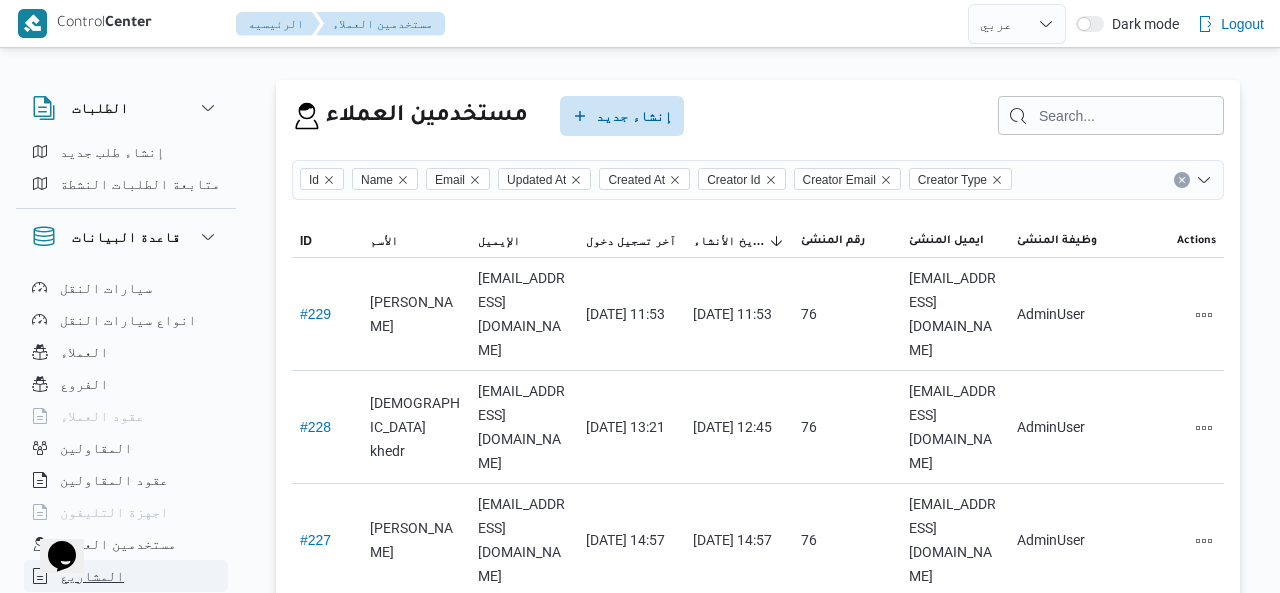 select on "ar" 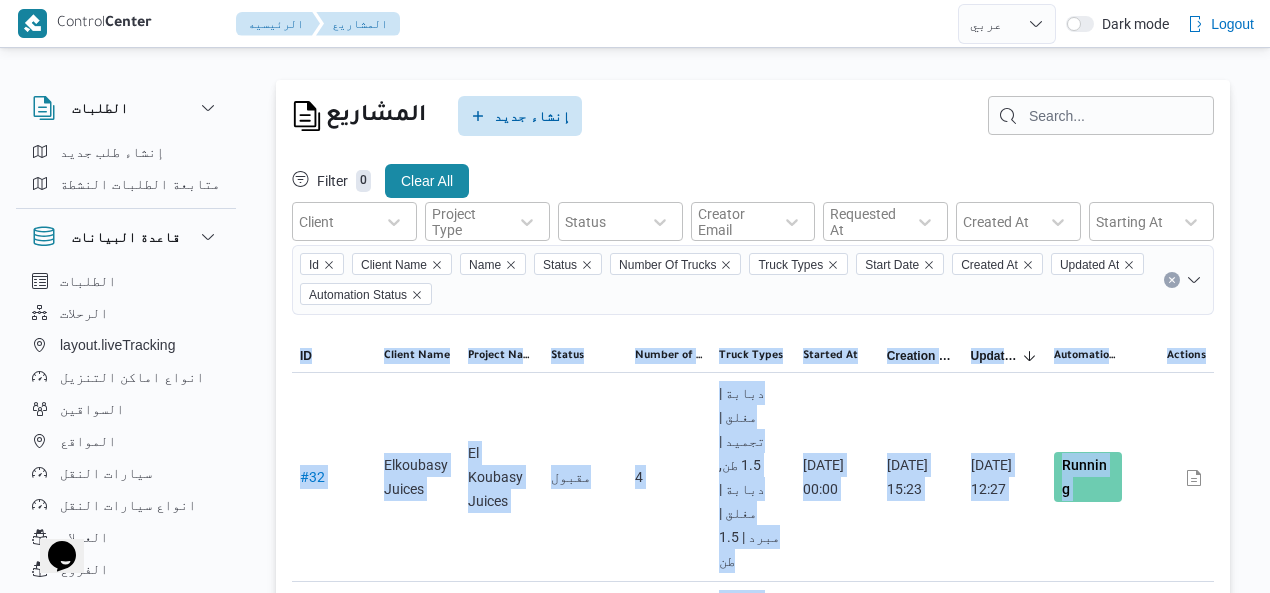 drag, startPoint x: 1195, startPoint y: 562, endPoint x: 1275, endPoint y: 567, distance: 80.1561 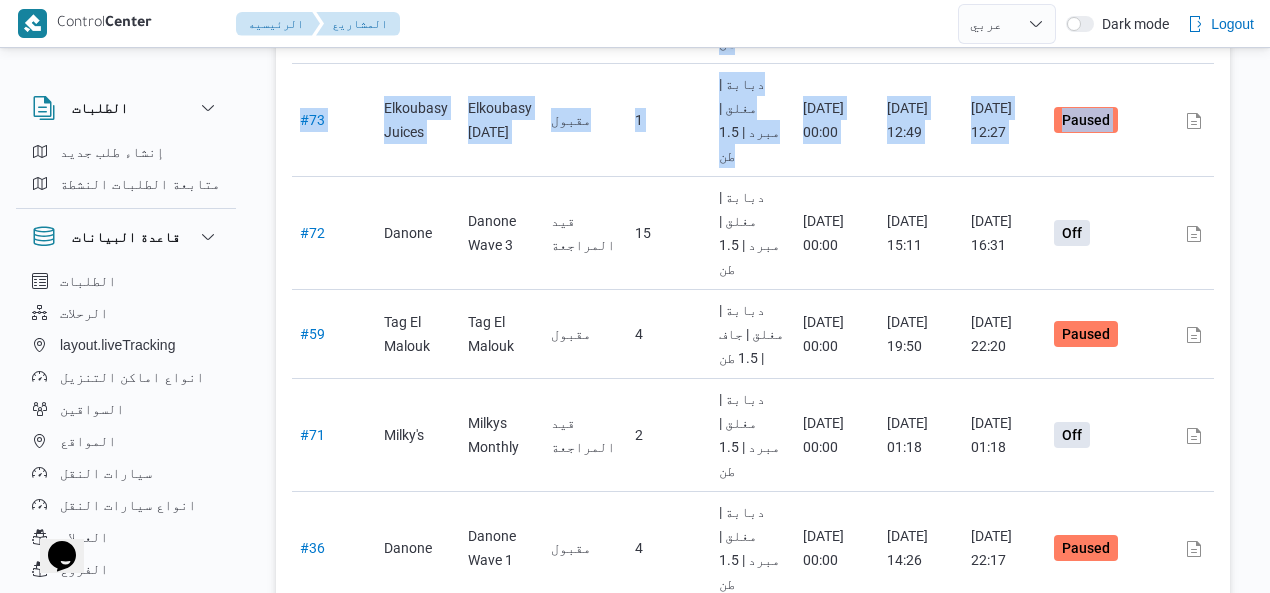 scroll, scrollTop: 909, scrollLeft: 0, axis: vertical 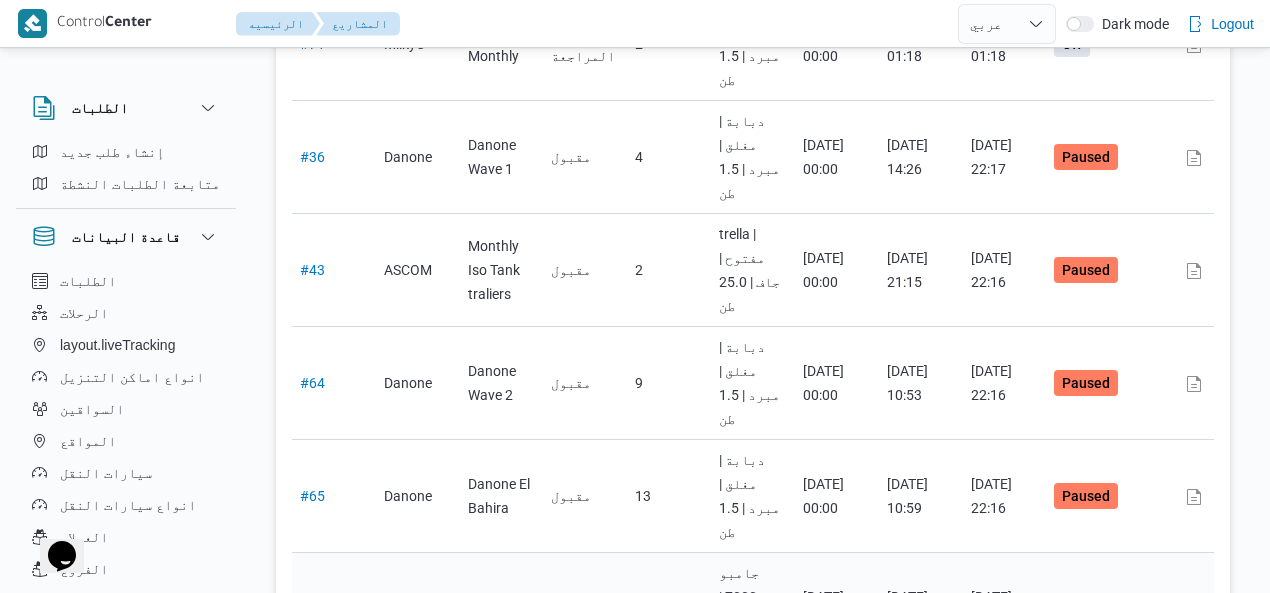 click at bounding box center (1194, 609) 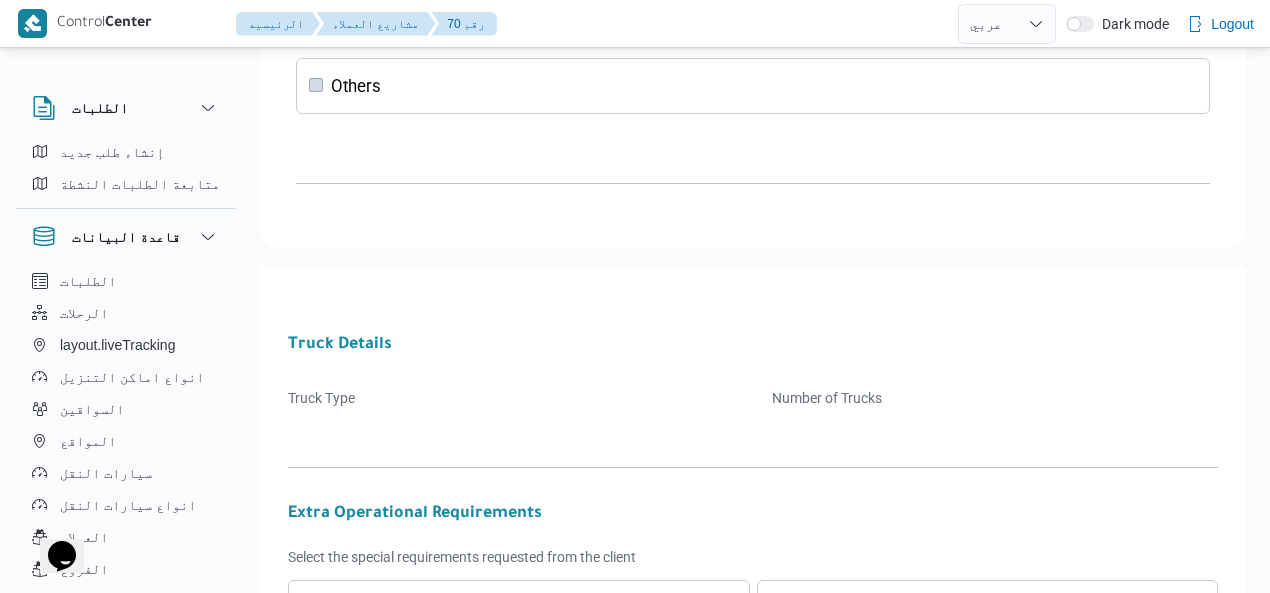 scroll, scrollTop: 0, scrollLeft: 0, axis: both 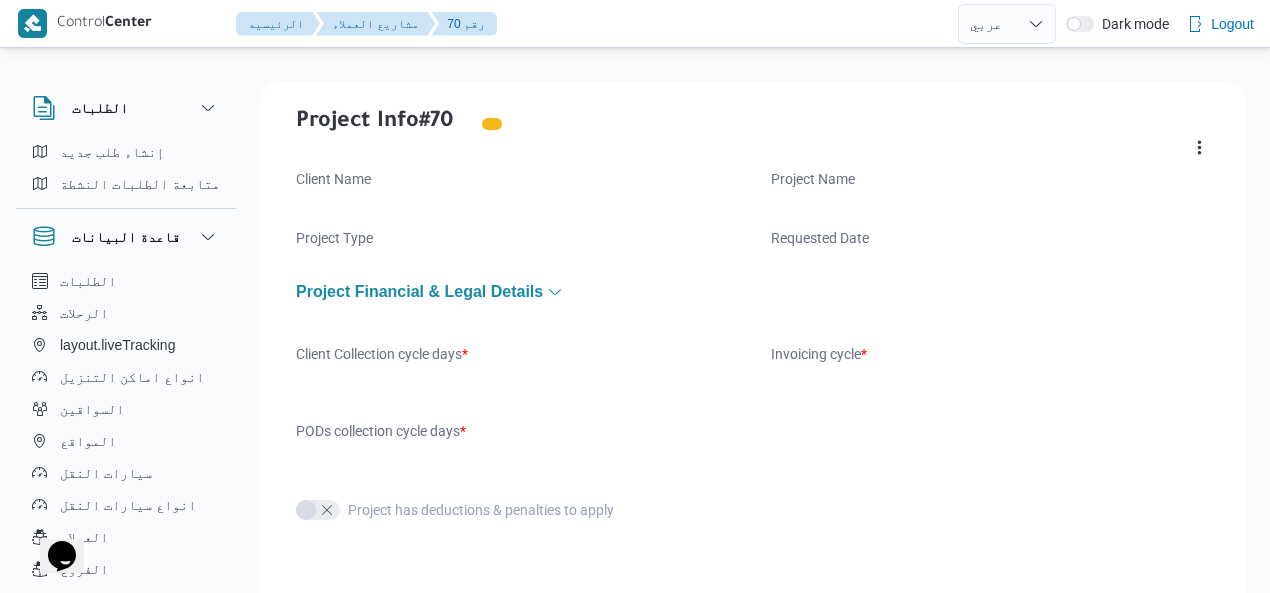 type on "30" 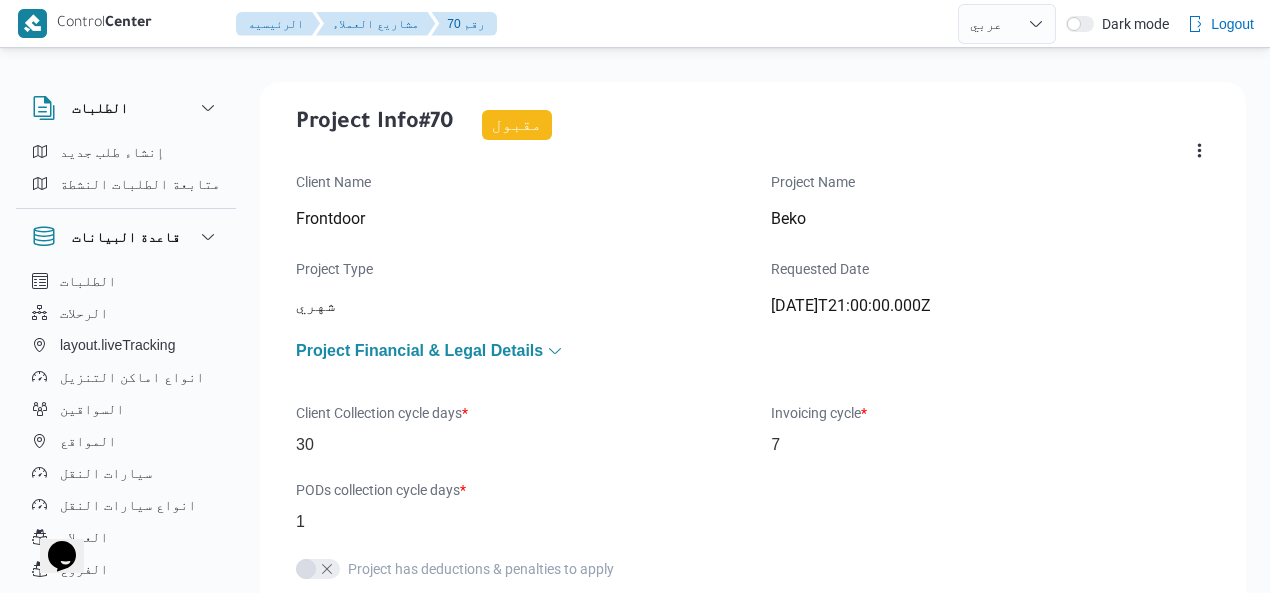 scroll, scrollTop: 518, scrollLeft: 0, axis: vertical 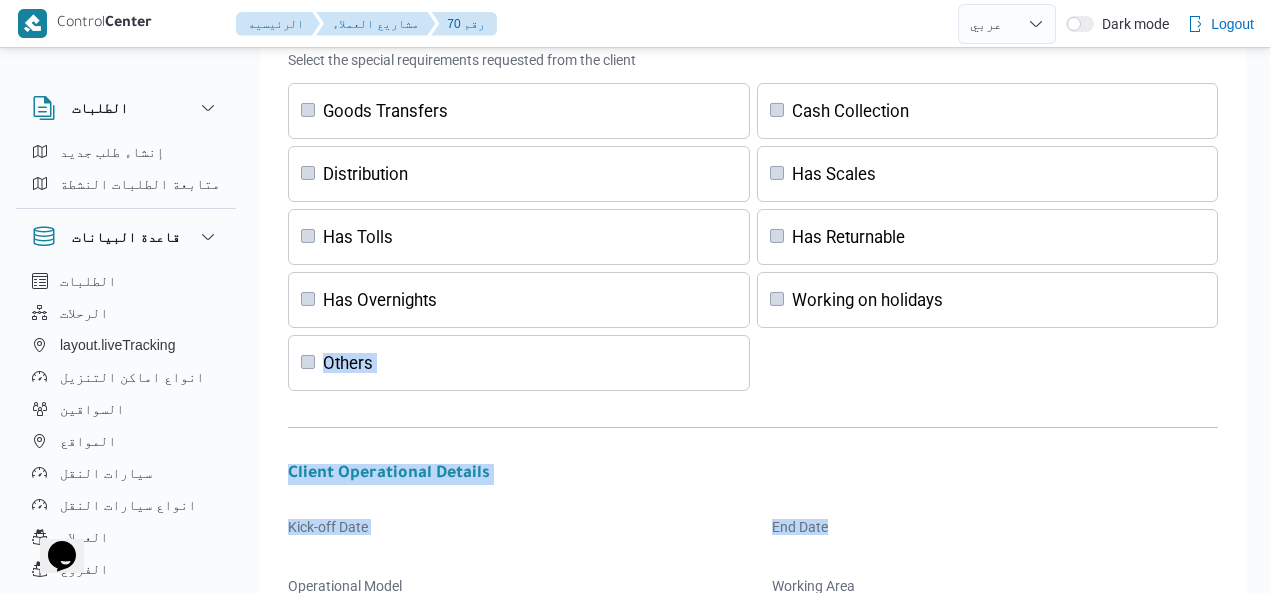 drag, startPoint x: 1268, startPoint y: 377, endPoint x: 1267, endPoint y: 524, distance: 147.0034 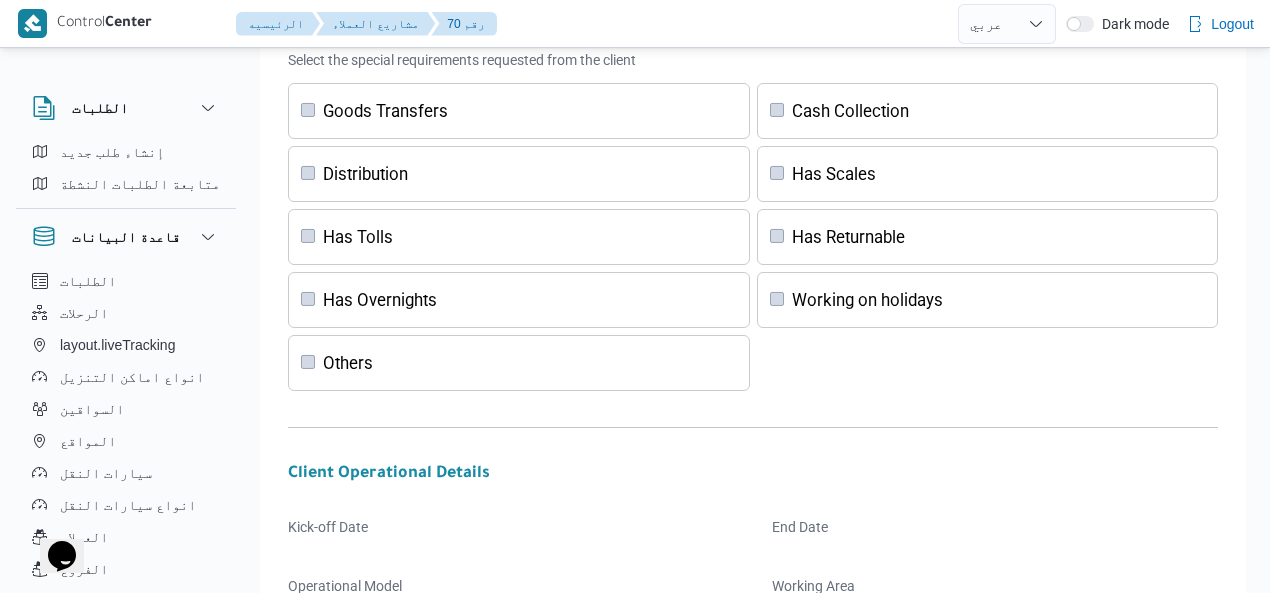 scroll, scrollTop: 2030, scrollLeft: 0, axis: vertical 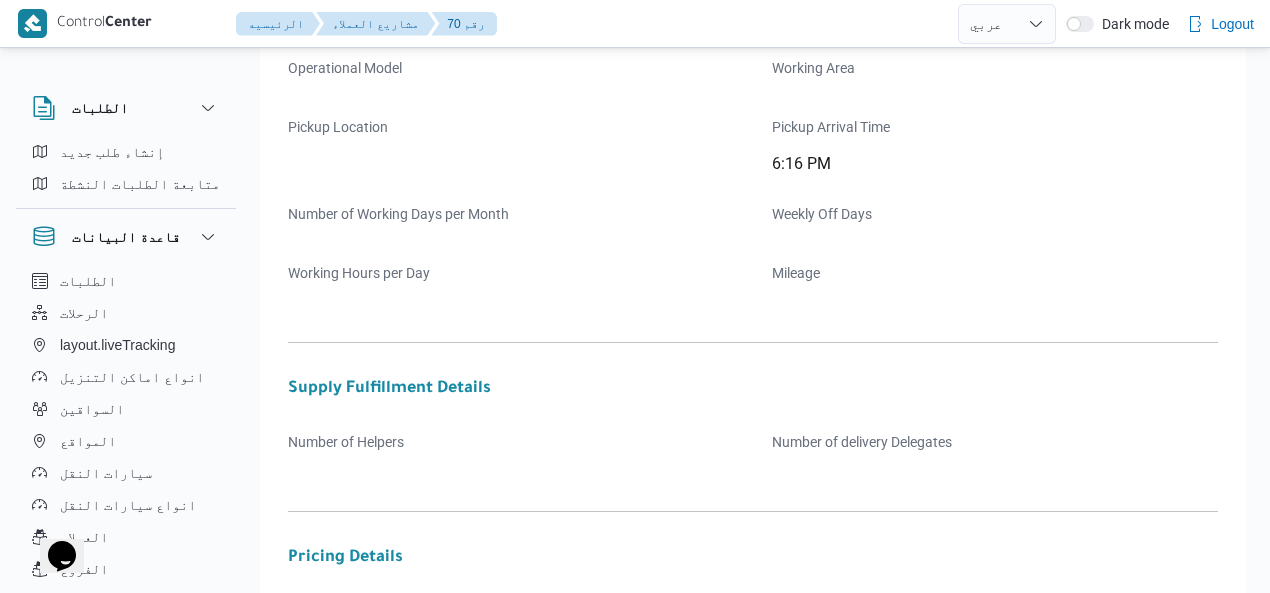 drag, startPoint x: 1279, startPoint y: 533, endPoint x: 1264, endPoint y: 549, distance: 21.931713 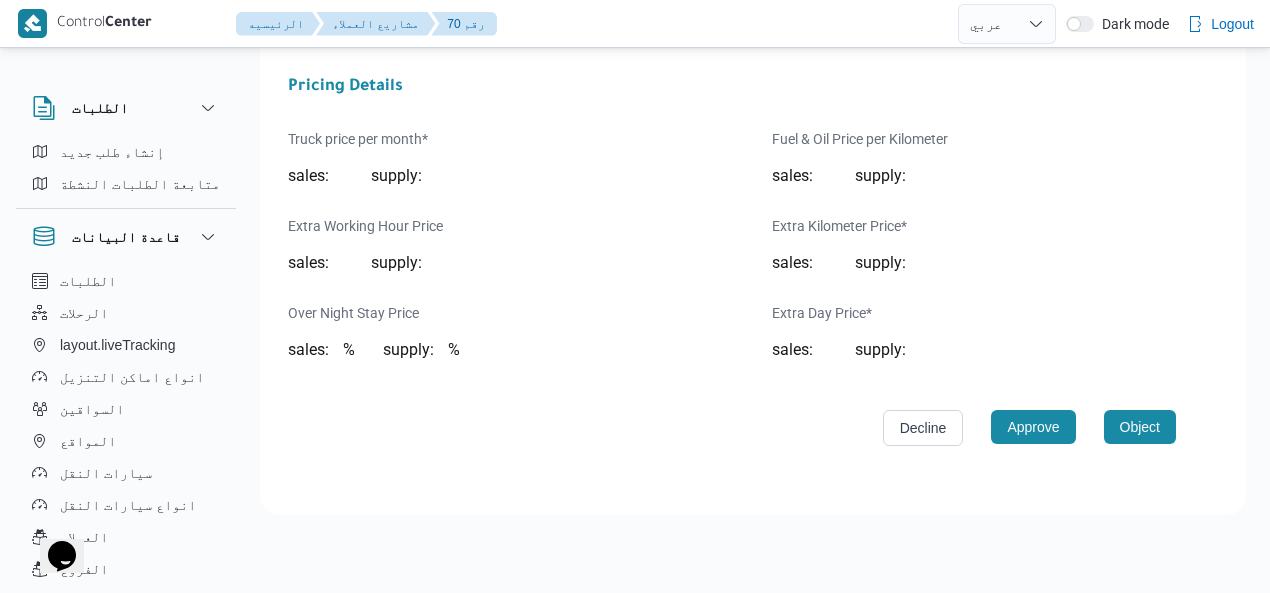 scroll, scrollTop: 79, scrollLeft: 0, axis: vertical 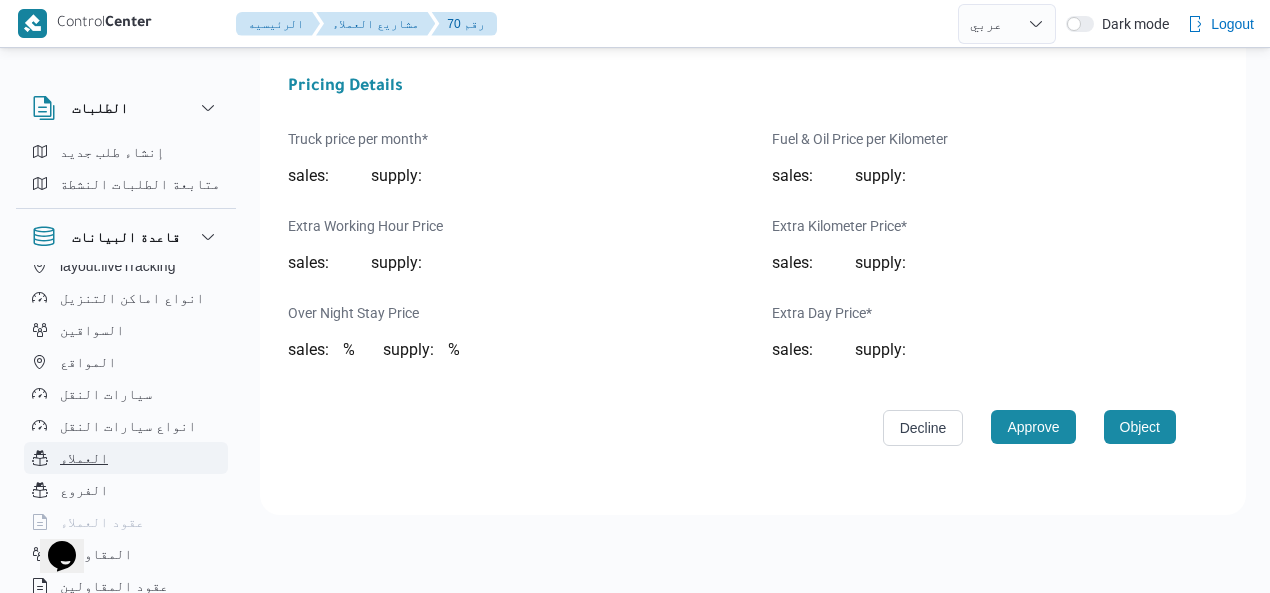 click on "العملاء" at bounding box center [126, 458] 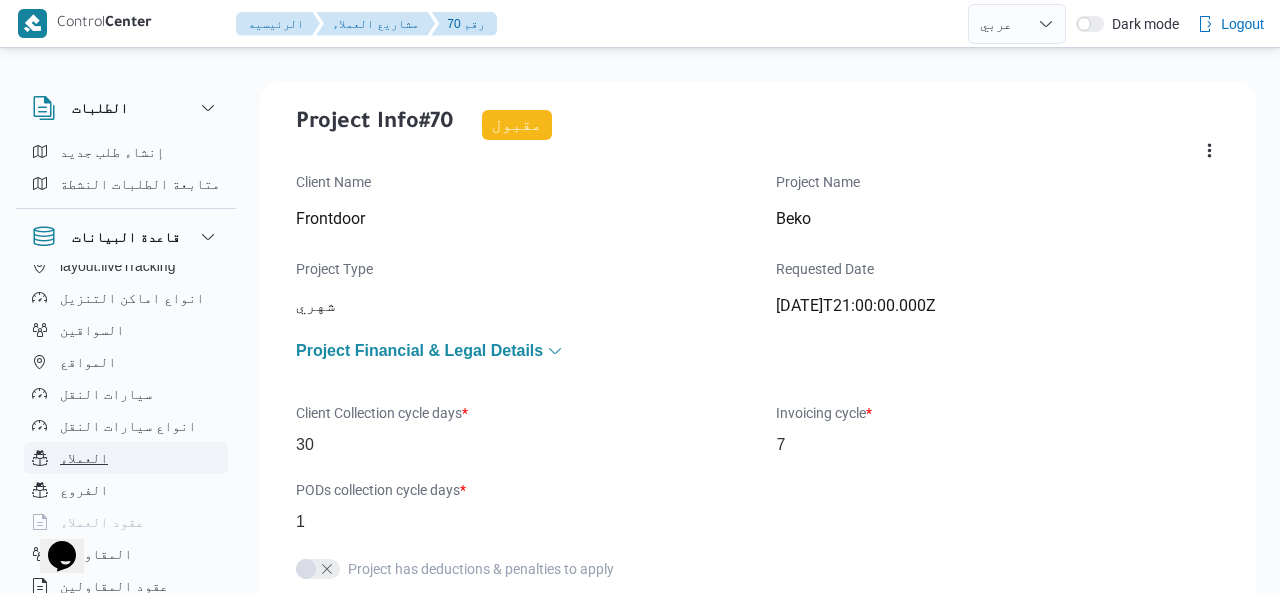 select on "ar" 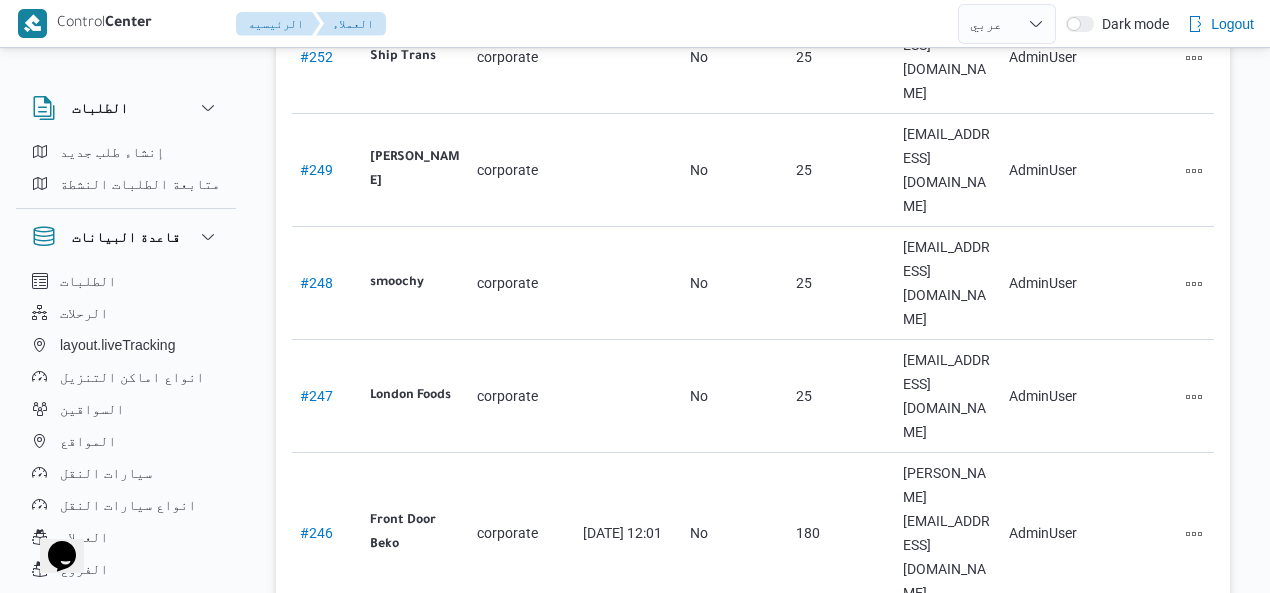 scroll, scrollTop: 624, scrollLeft: 0, axis: vertical 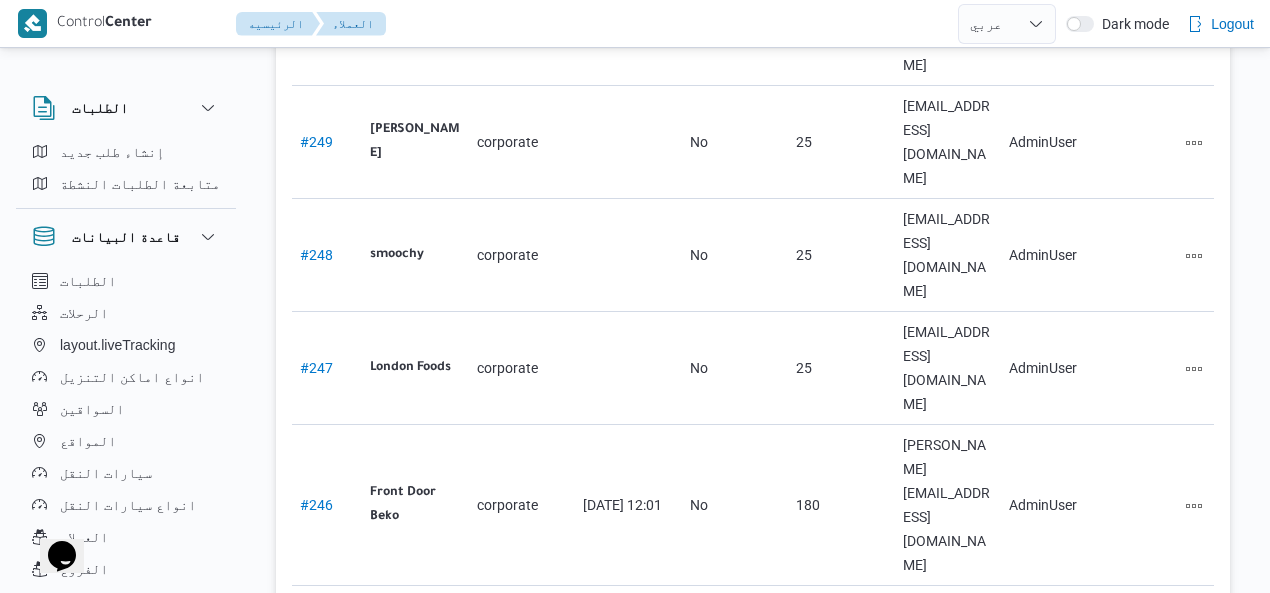 drag, startPoint x: 808, startPoint y: 579, endPoint x: 335, endPoint y: 589, distance: 473.10568 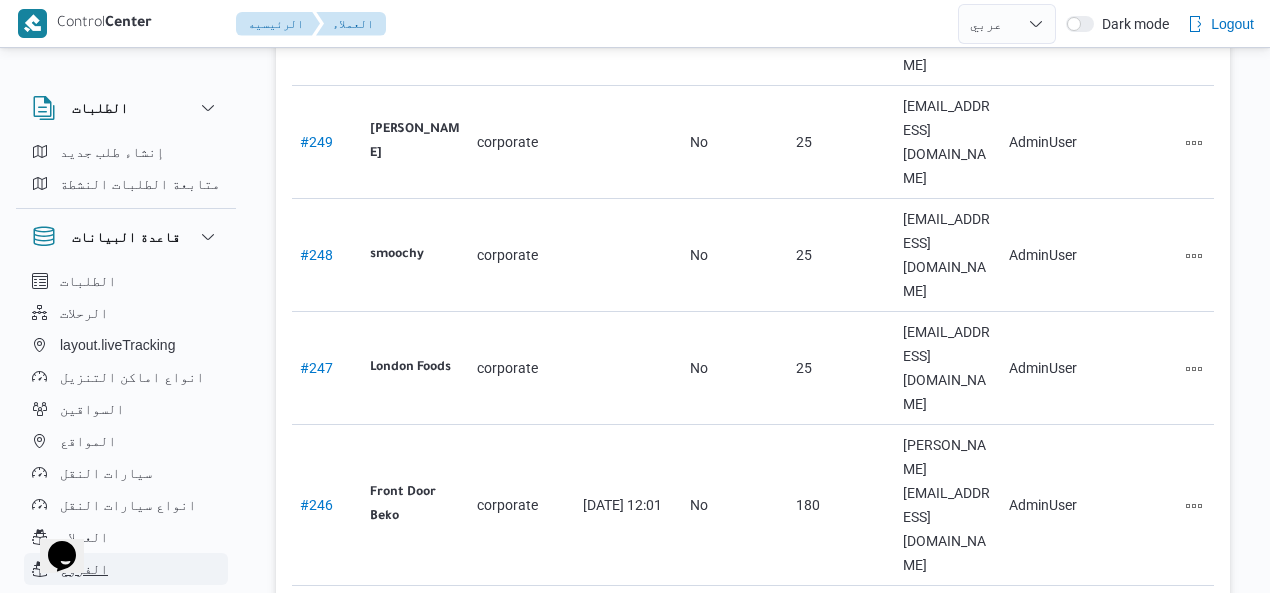 click on "الفروع" at bounding box center [126, 569] 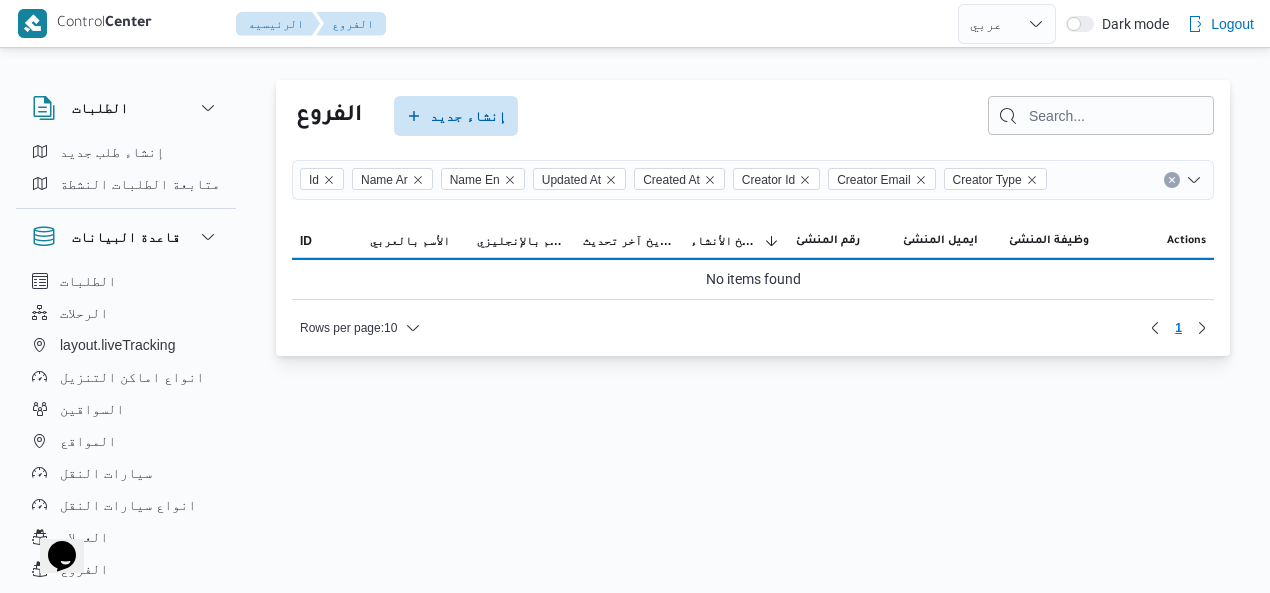 scroll, scrollTop: 0, scrollLeft: 0, axis: both 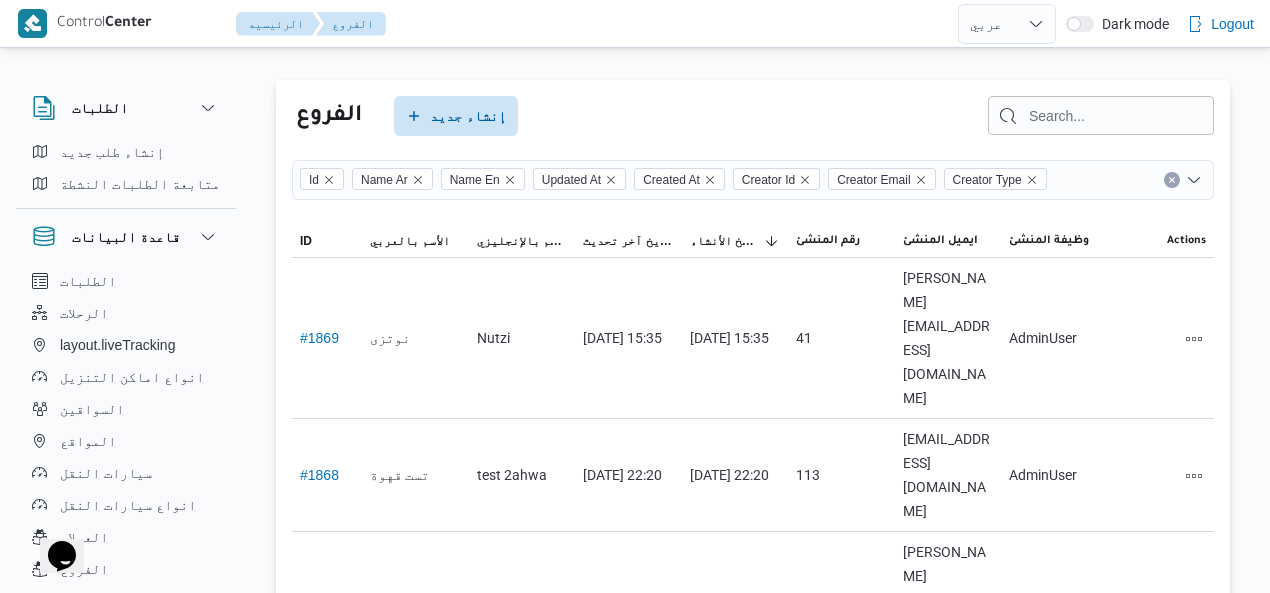 drag, startPoint x: 1262, startPoint y: 348, endPoint x: 1274, endPoint y: 351, distance: 12.369317 